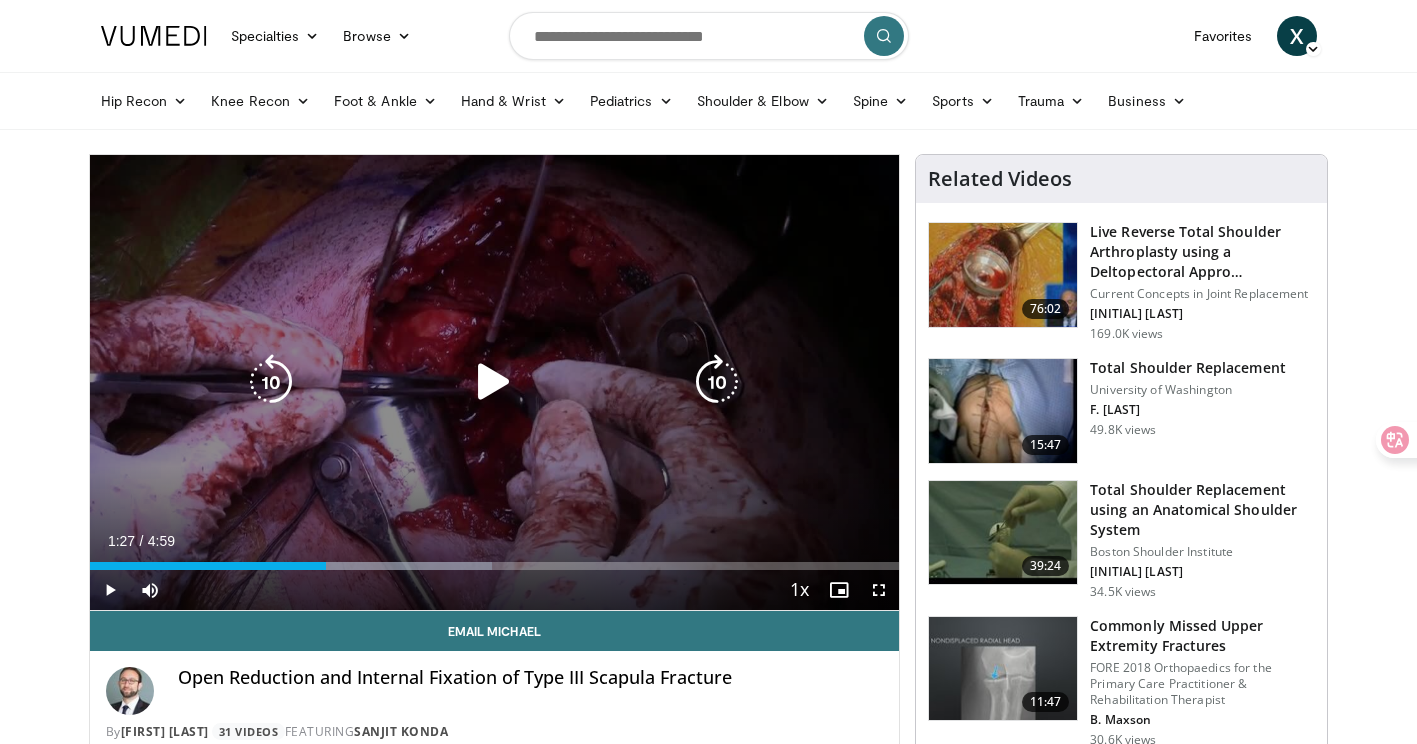 scroll, scrollTop: 100, scrollLeft: 0, axis: vertical 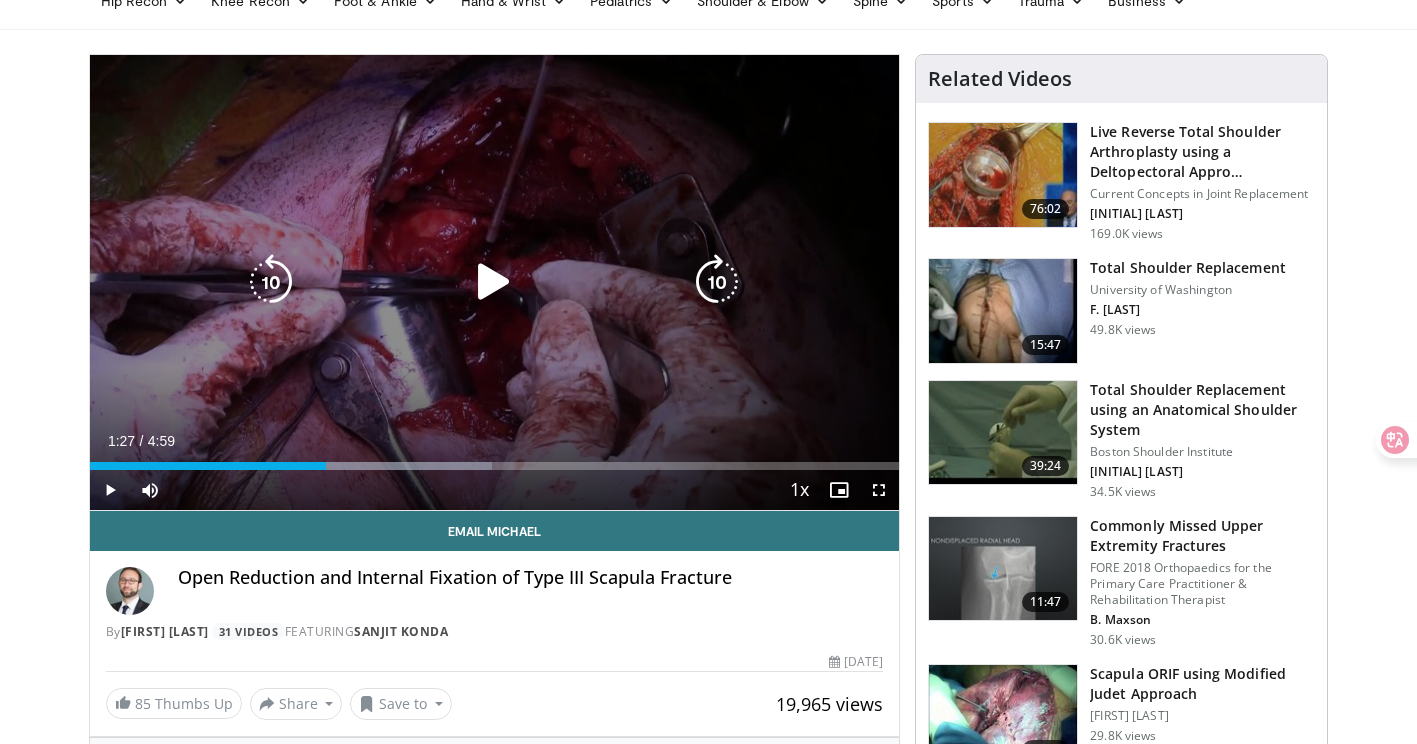 click at bounding box center (494, 282) 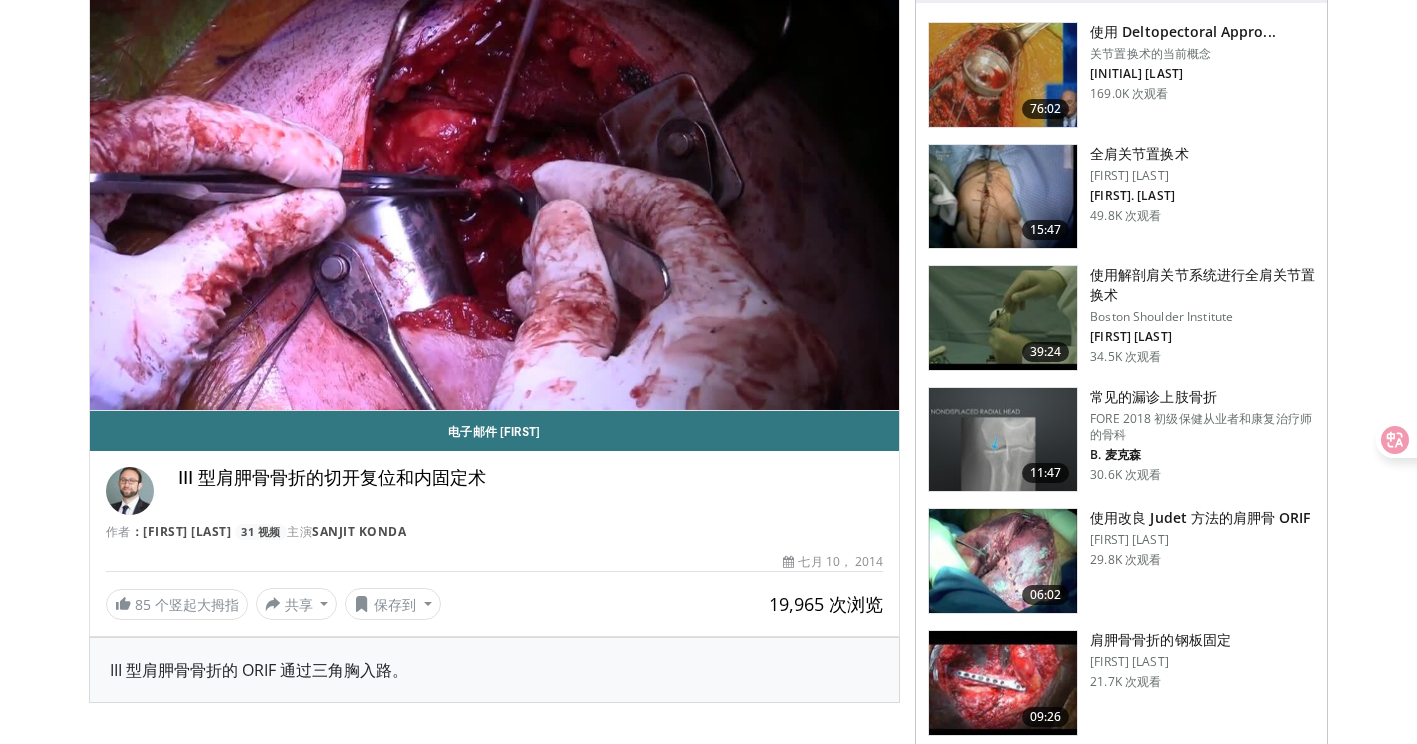 scroll, scrollTop: 100, scrollLeft: 0, axis: vertical 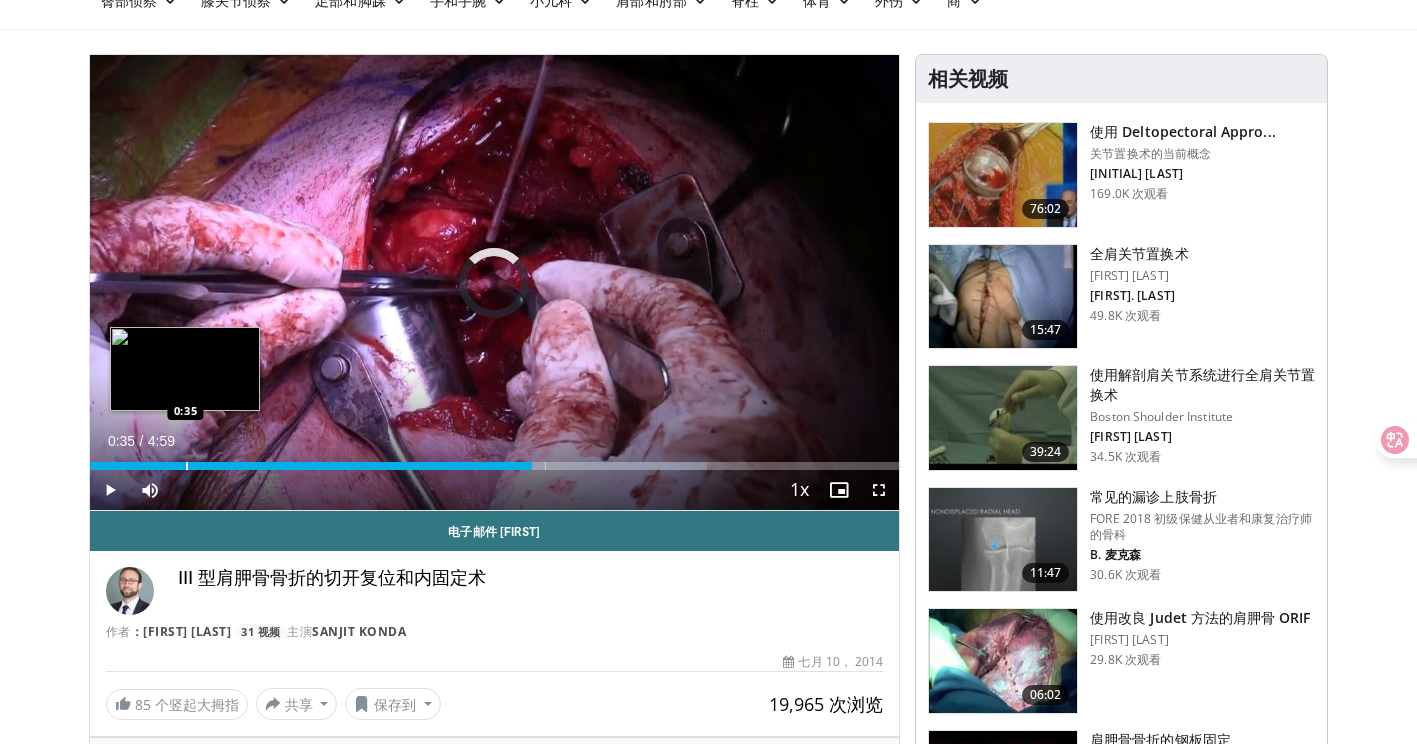 click at bounding box center [187, 466] 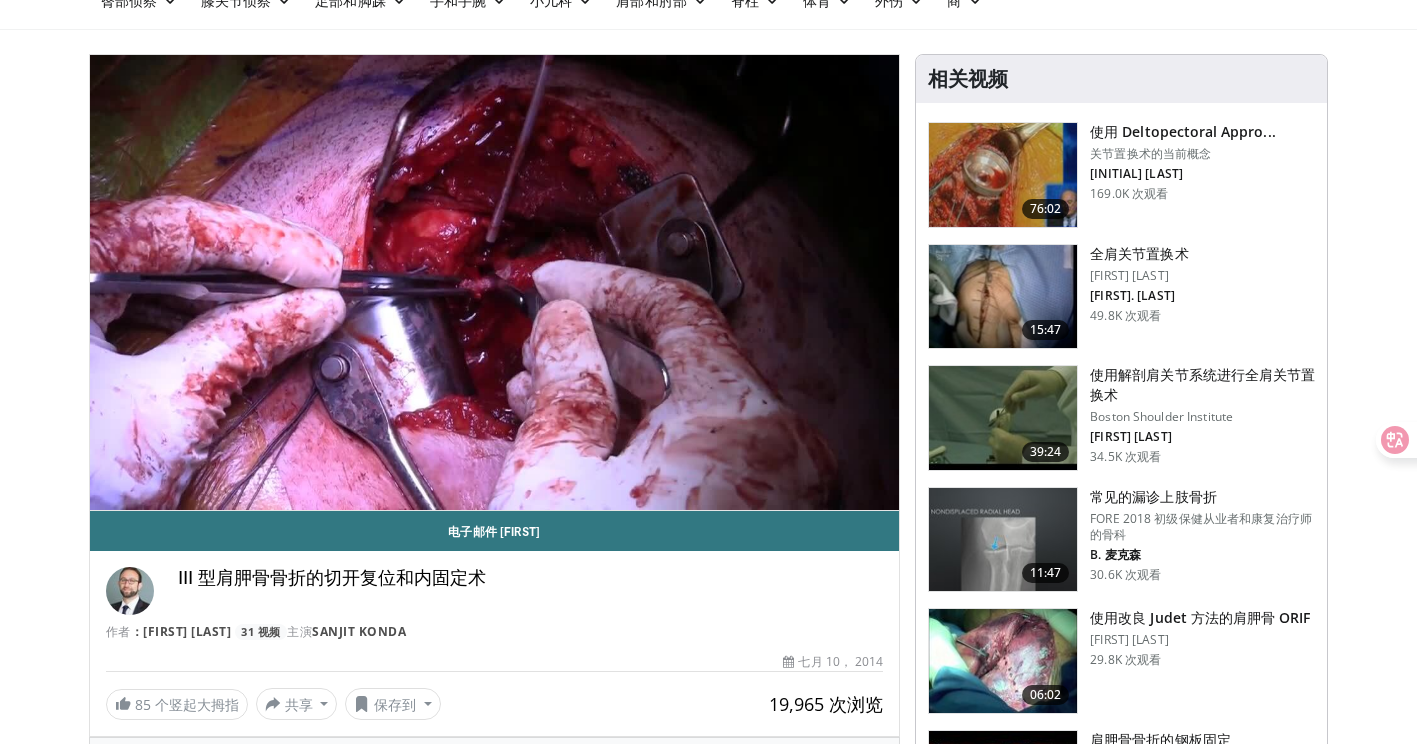 click on "10 seconds
Tap to unmute" at bounding box center (495, 282) 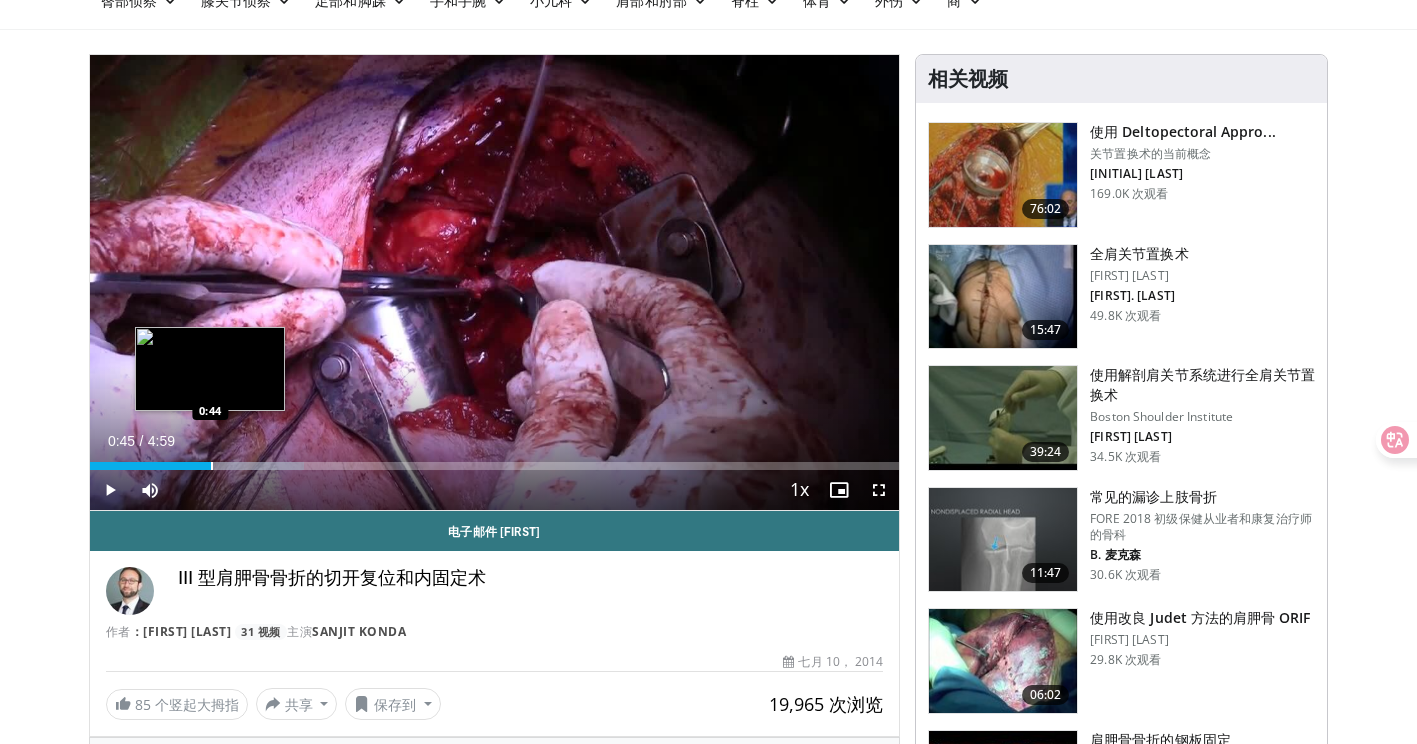 click at bounding box center [212, 466] 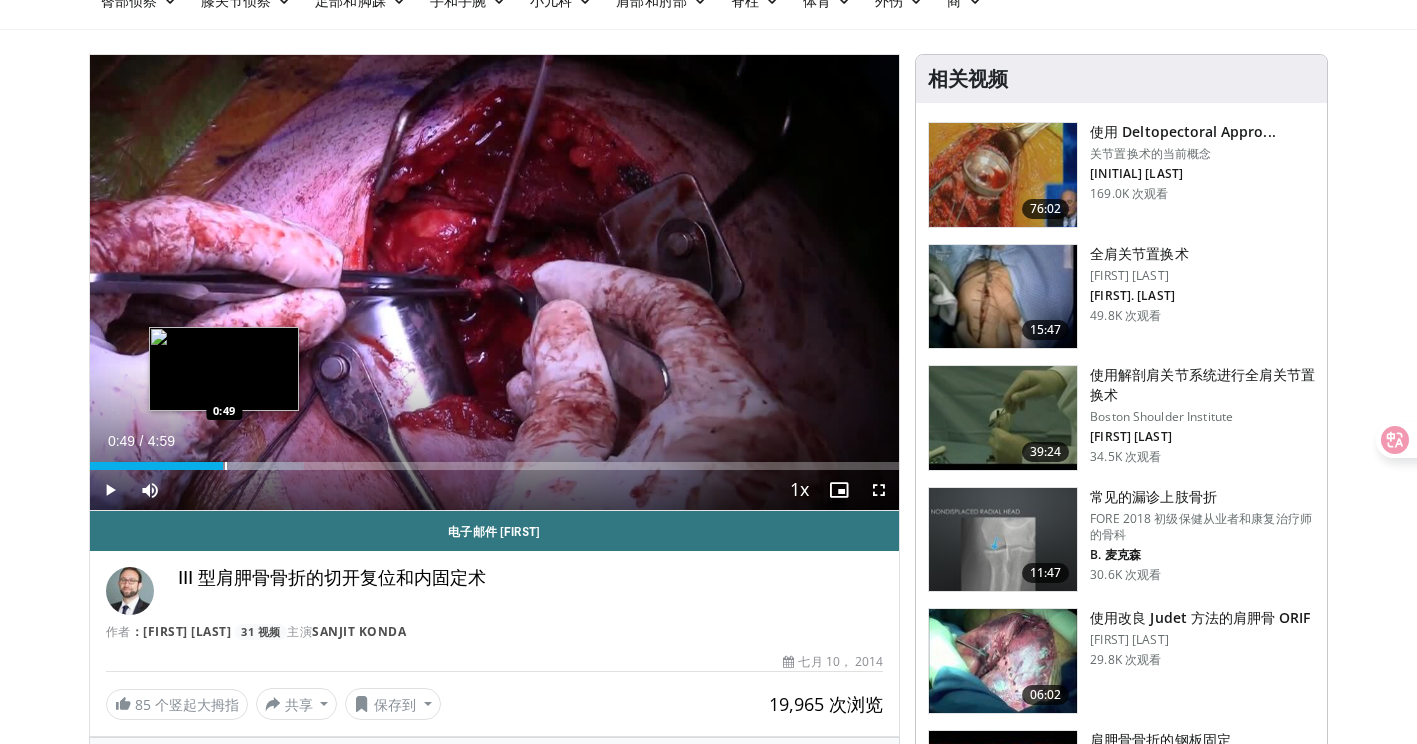 click at bounding box center [237, 466] 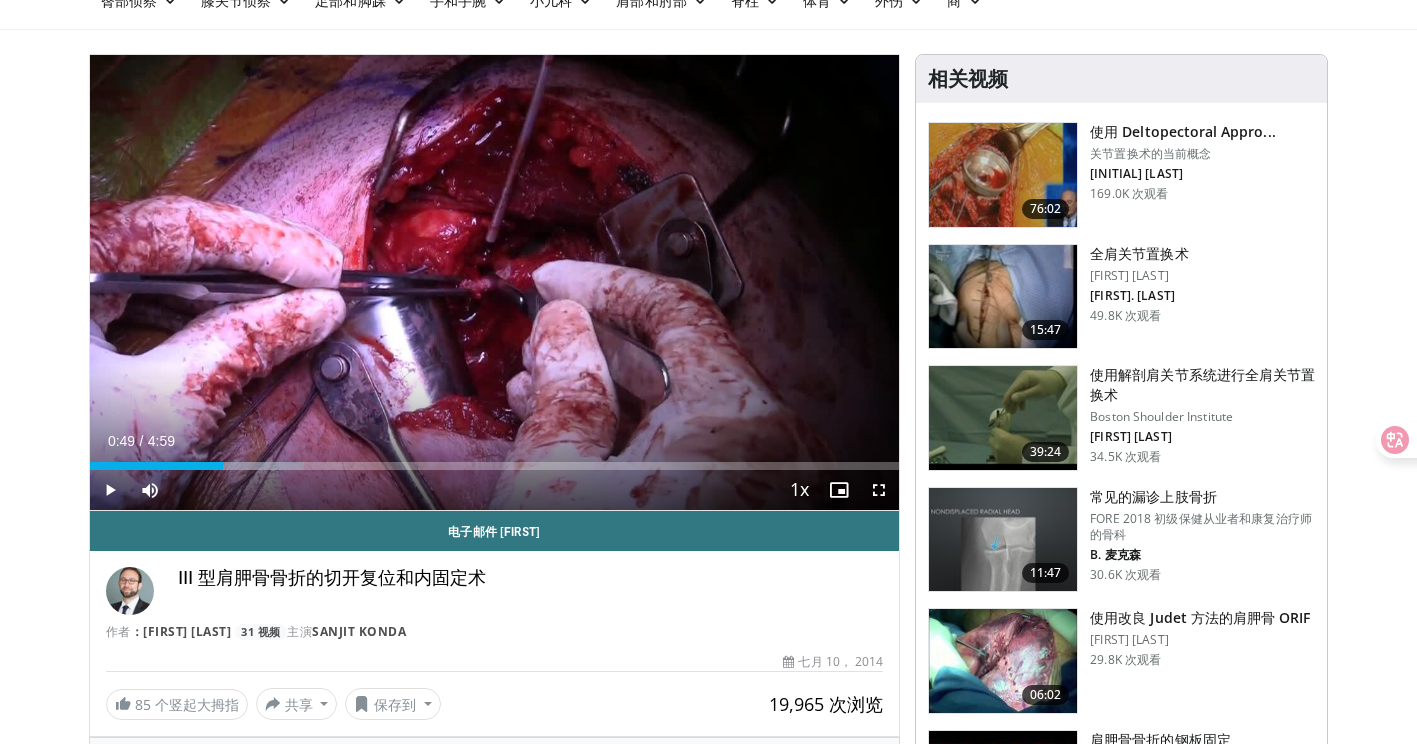 click on "Current Time  0:49 / Duration  4:59 Play Skip Backward Skip Forward Mute 9% Loaded :  26.51% 0:49 0:50 Stream Type  LIVE Seek to live, currently behind live LIVE   1x Playback Rate 0.5x 0.75x 1x , selected 1.25x 1.5x 1.75x 2x Chapters Chapters Descriptions descriptions off , selected Captions captions settings , opens captions settings dialog captions off , selected Audio Track en (Main) , selected Fullscreen Enable picture-in-picture mode" at bounding box center (495, 490) 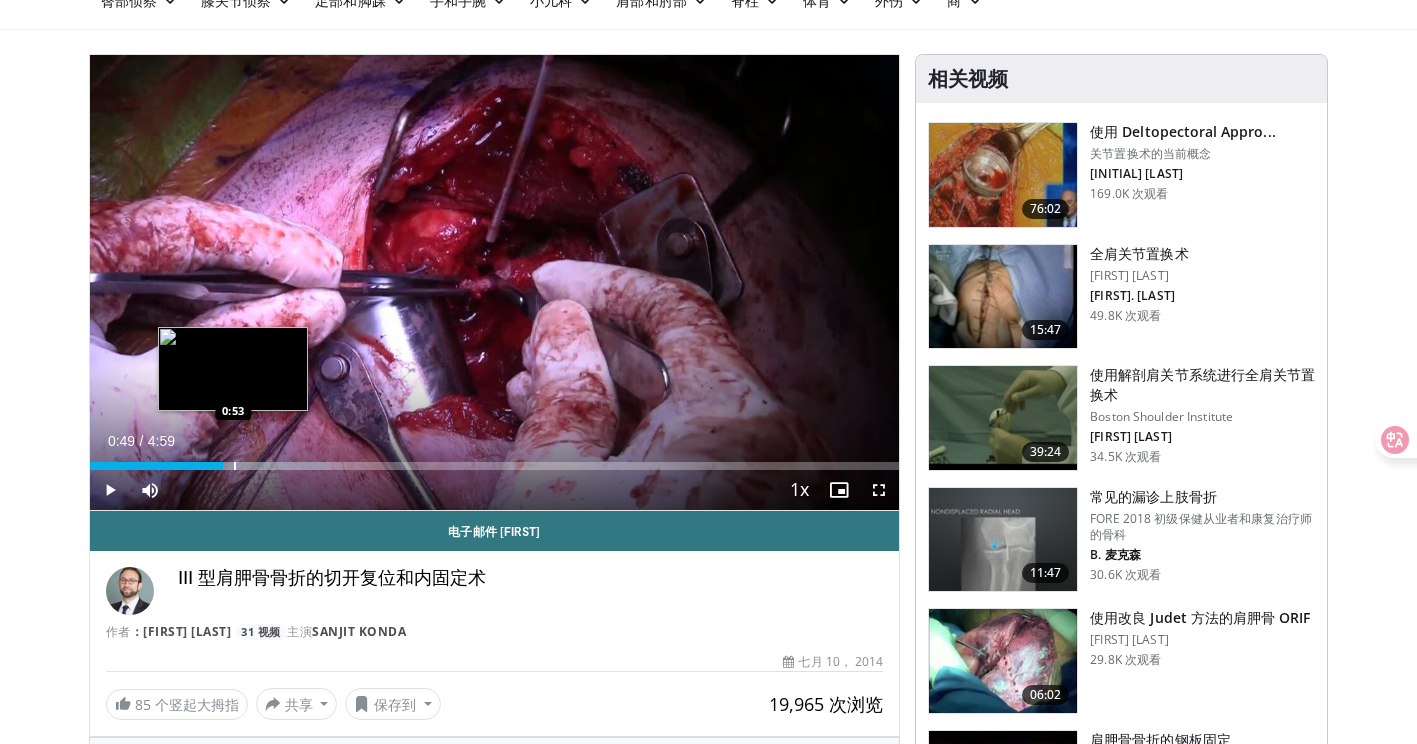 click at bounding box center [251, 466] 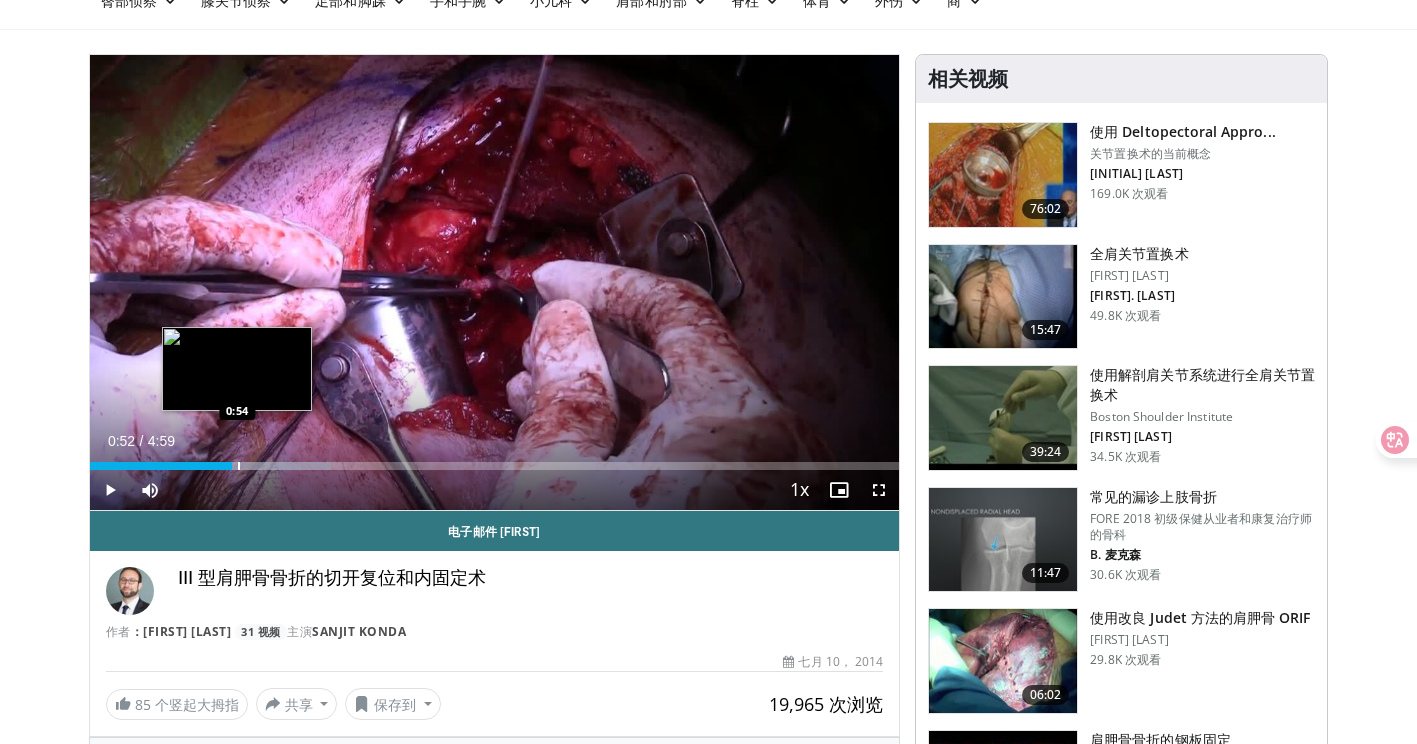 click at bounding box center (251, 466) 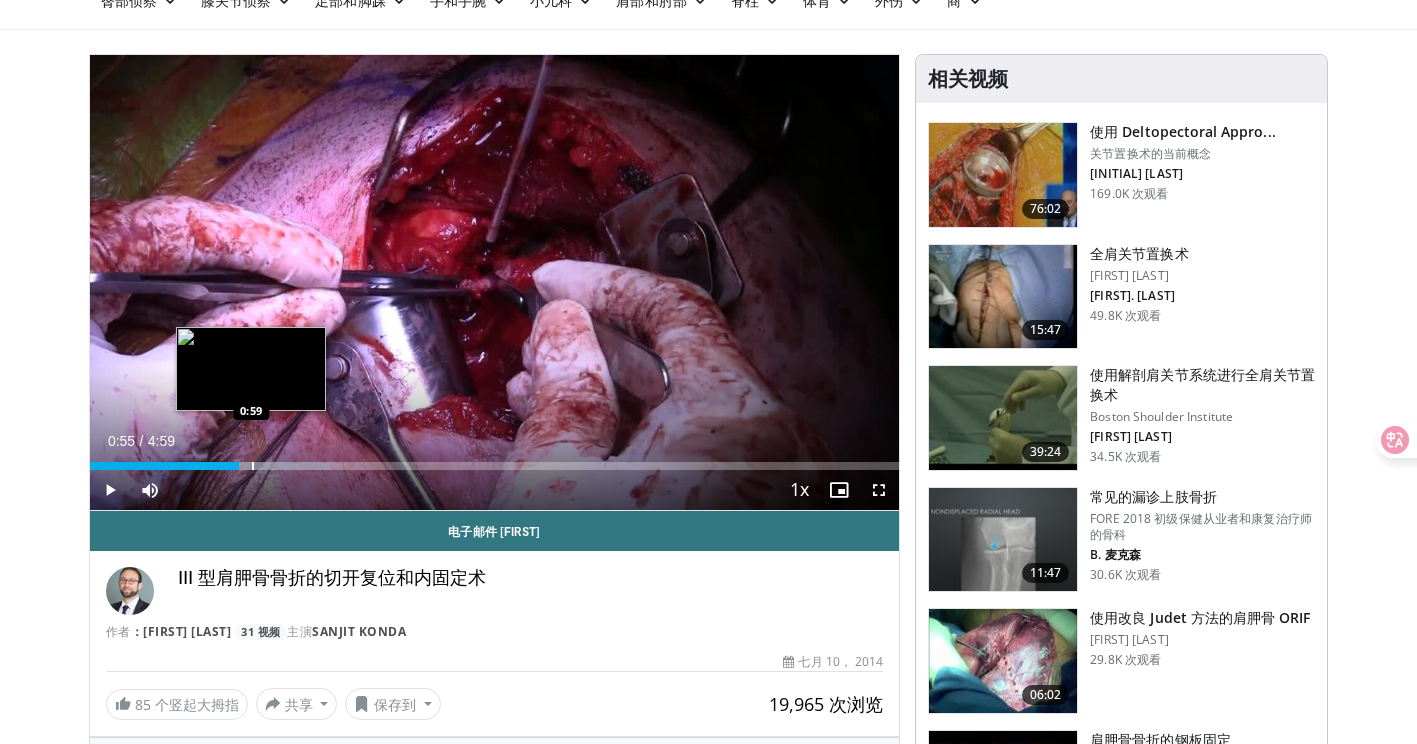 click at bounding box center (251, 466) 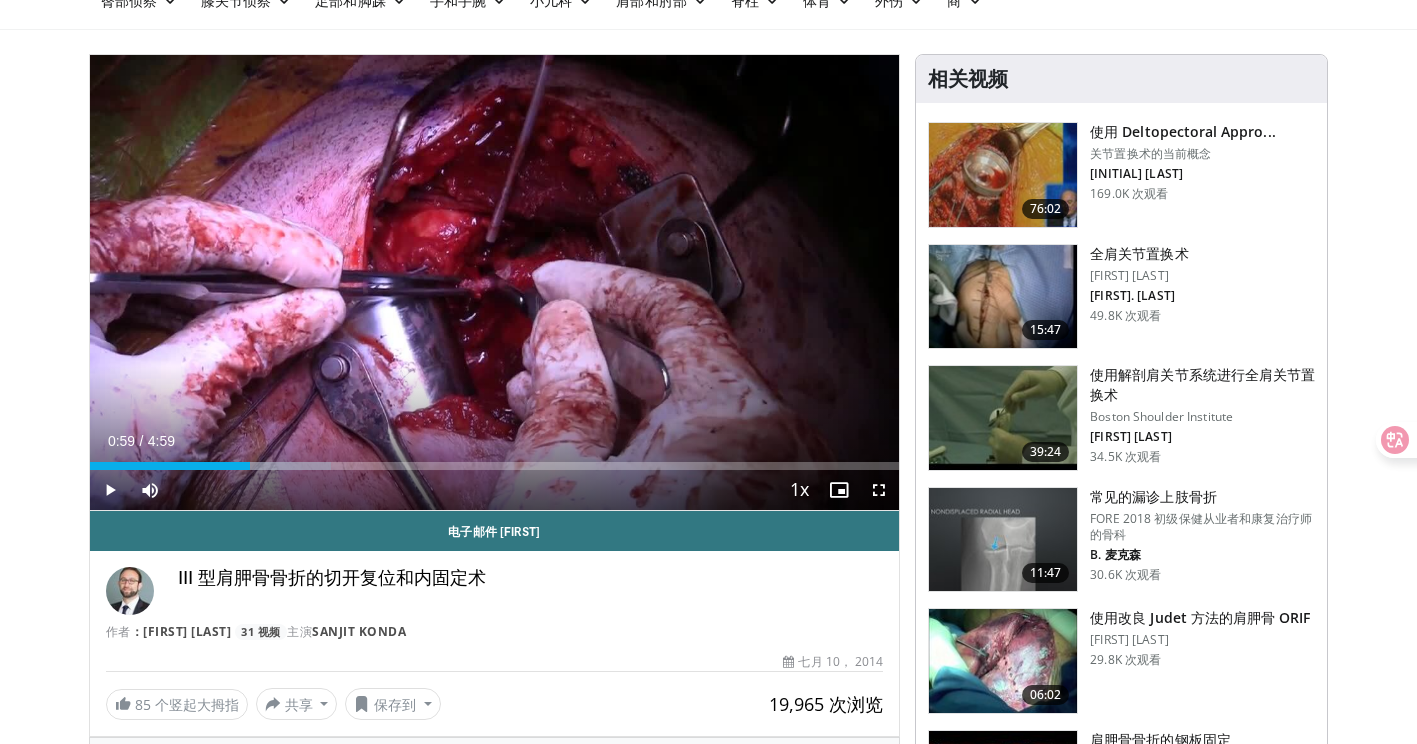 click on "Current Time  0:59 / Duration  4:59 Play Skip Backward Skip Forward Mute 9% Loaded :  29.83% 0:59 1:02 Stream Type  LIVE Seek to live, currently behind live LIVE   1x Playback Rate 0.5x 0.75x 1x , selected 1.25x 1.5x 1.75x 2x Chapters Chapters Descriptions descriptions off , selected Captions captions settings , opens captions settings dialog captions off , selected Audio Track en (Main) , selected Fullscreen Enable picture-in-picture mode" at bounding box center (495, 490) 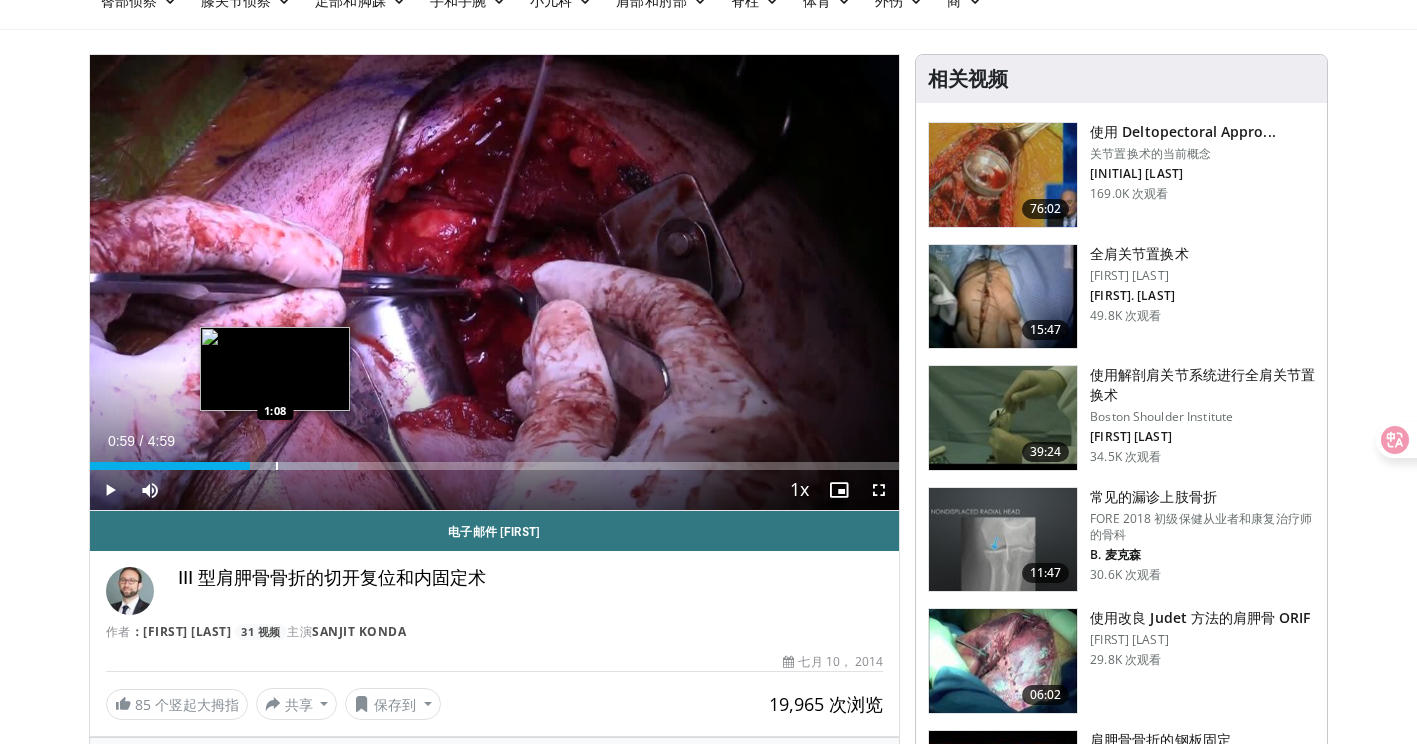 click at bounding box center [264, 466] 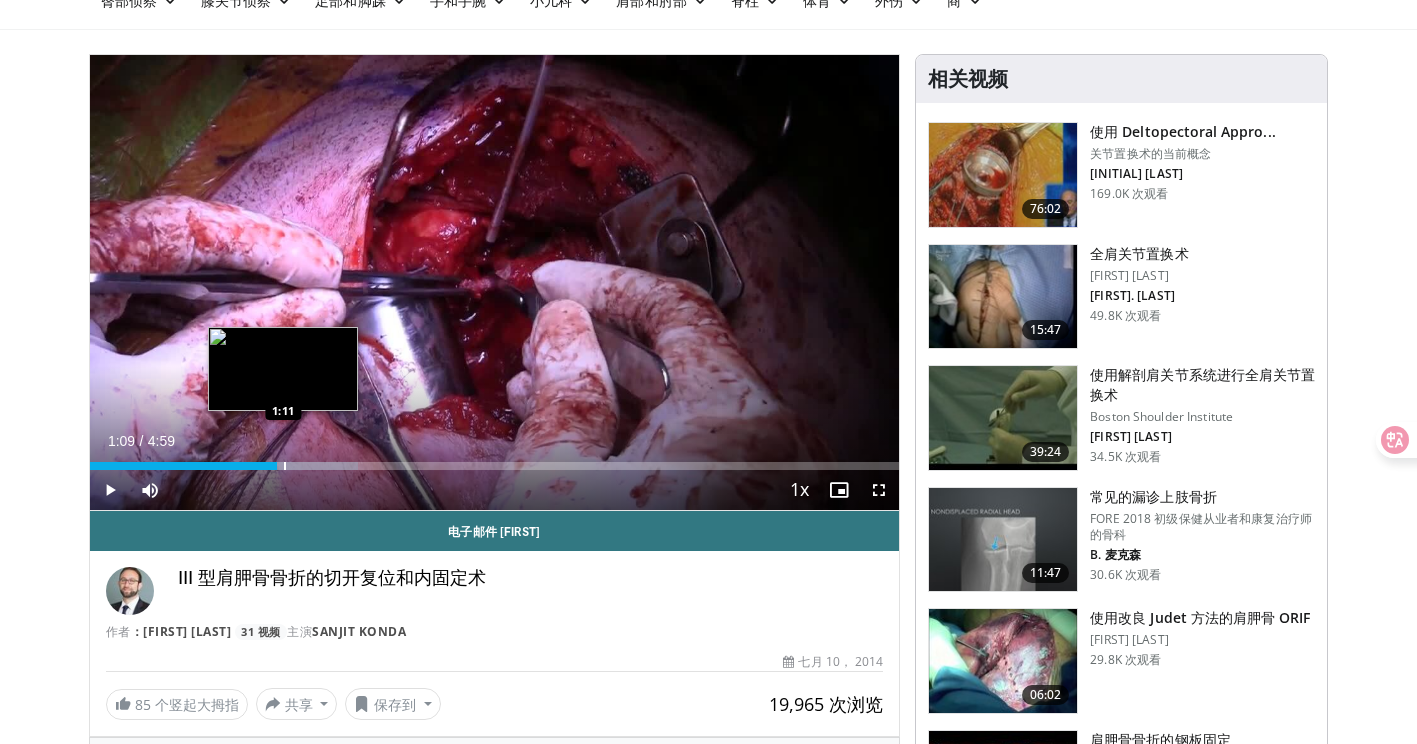 click at bounding box center (264, 466) 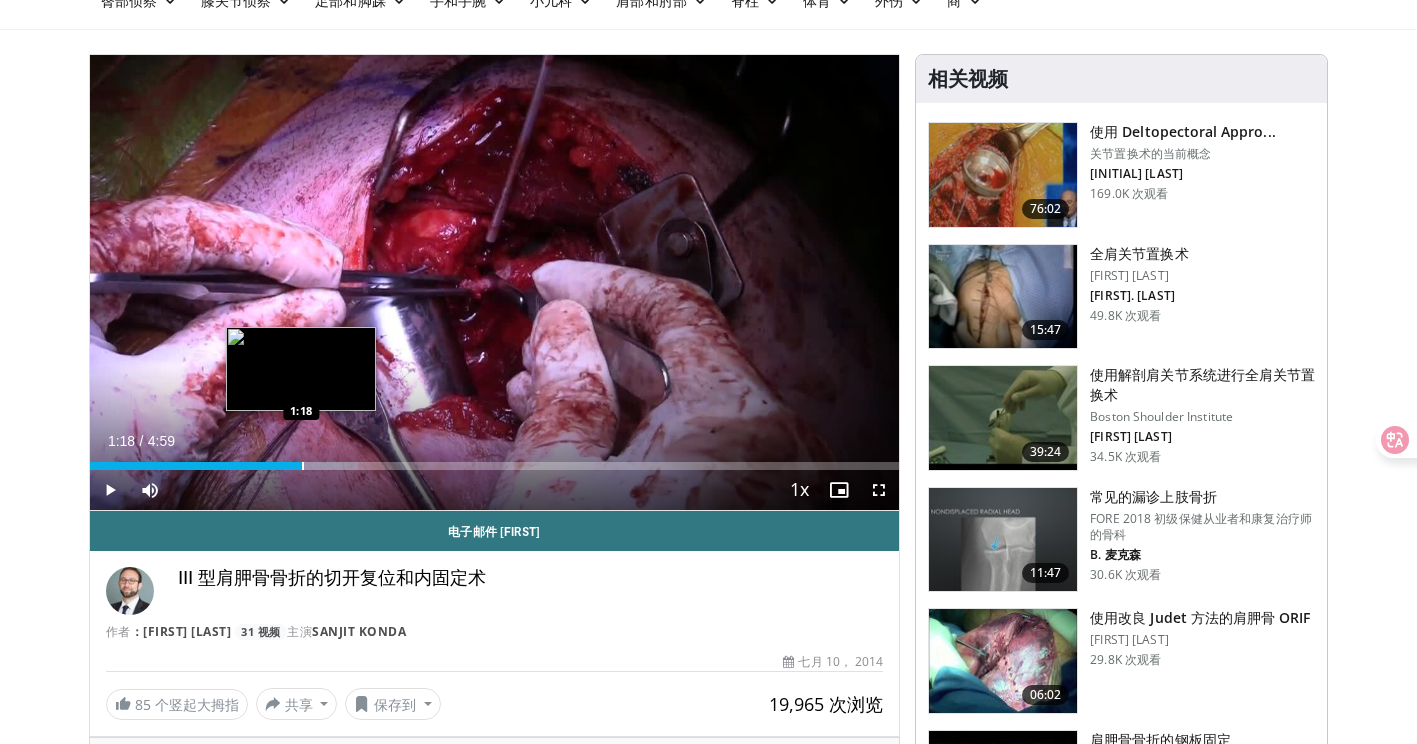 click at bounding box center [303, 466] 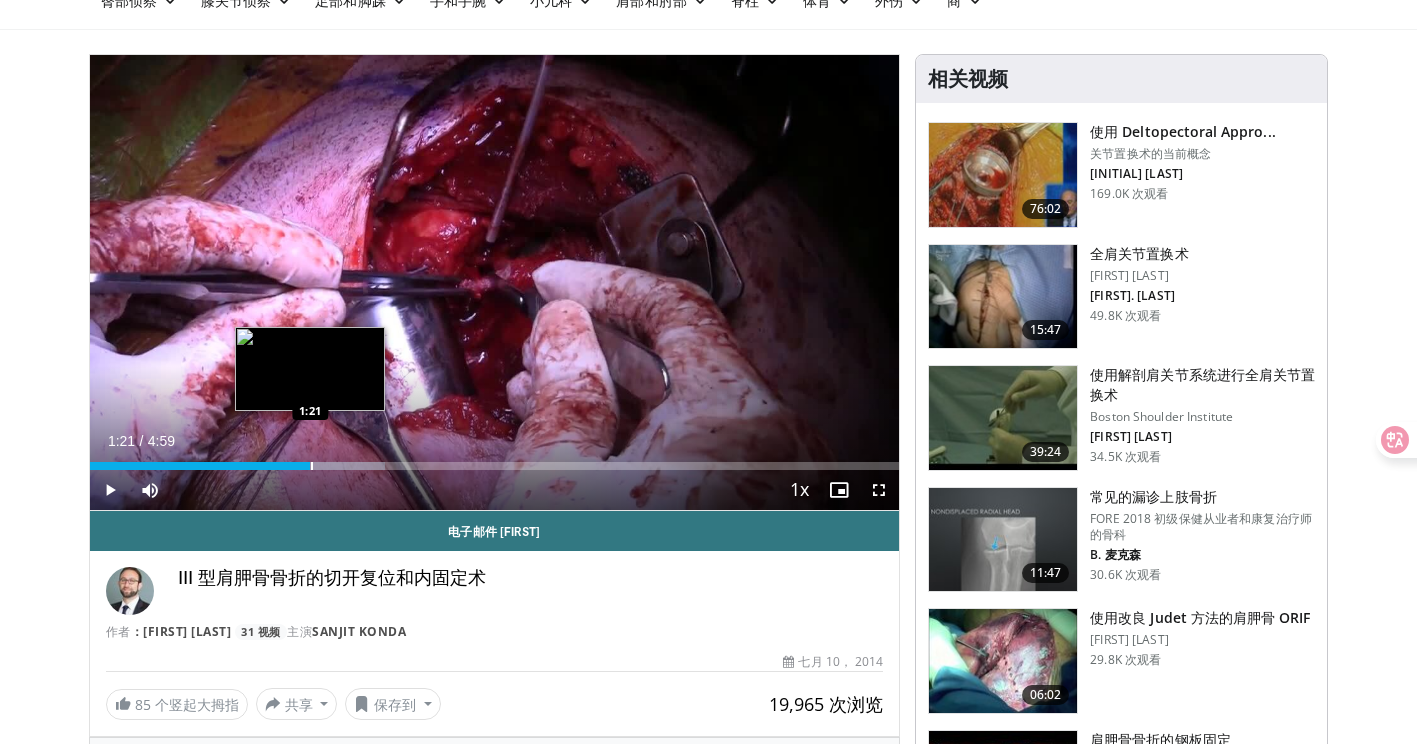 click on "Loaded :  36.45% 1:21 1:21" at bounding box center [495, 466] 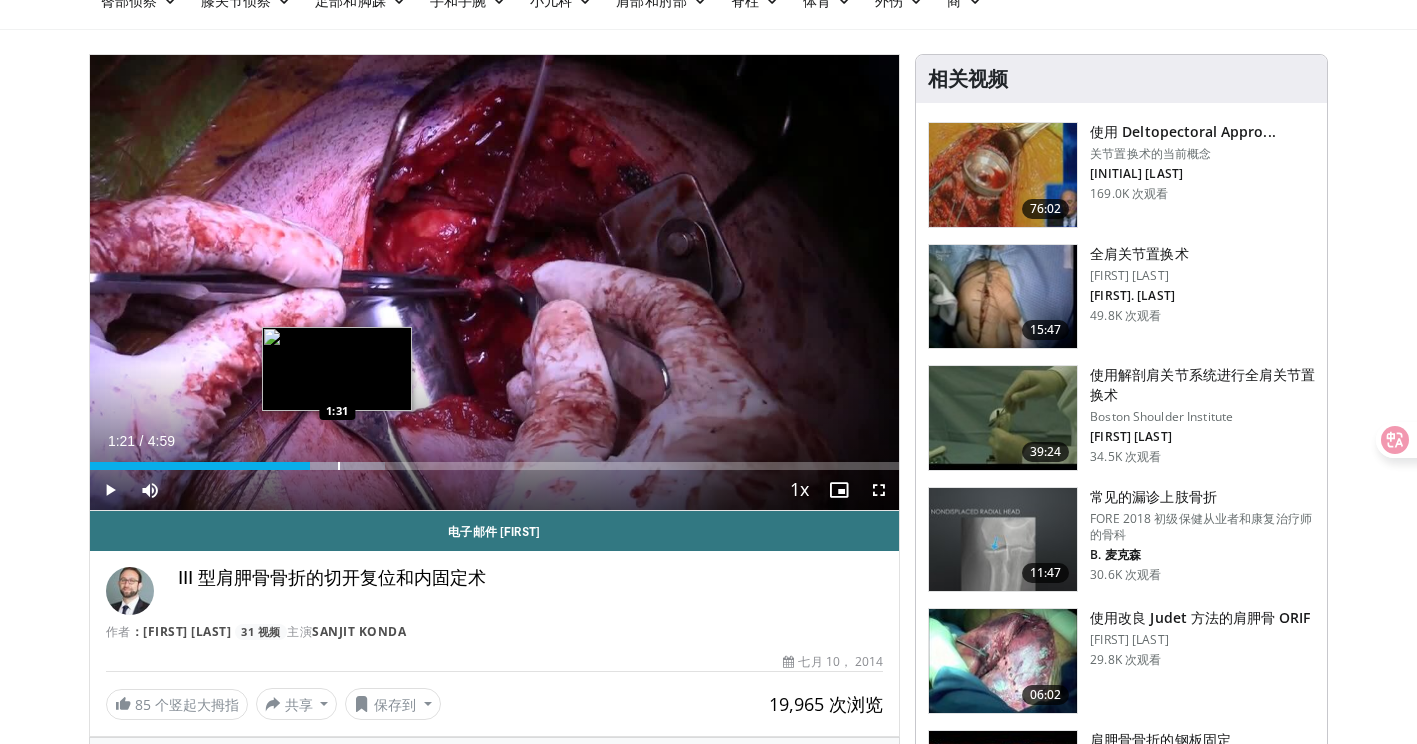click at bounding box center (339, 466) 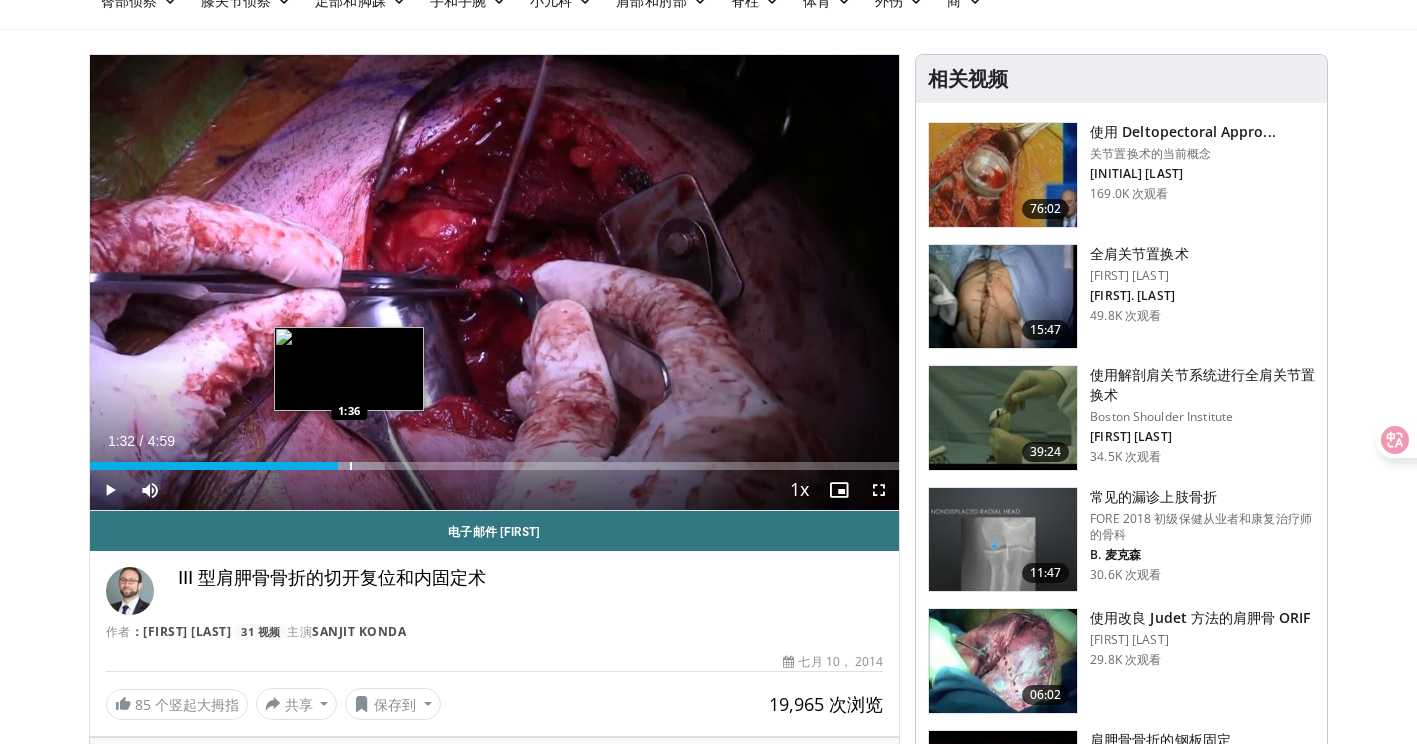 click at bounding box center [351, 466] 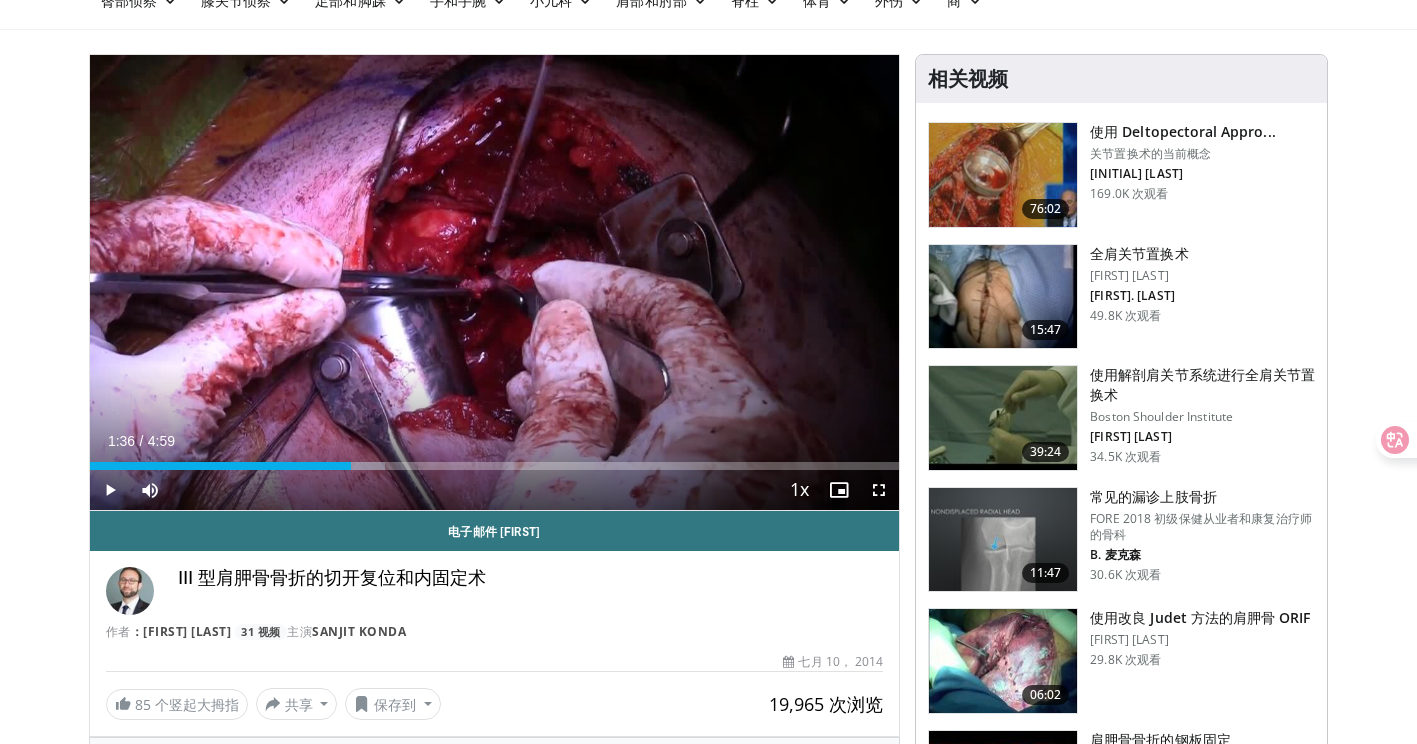 click on "Current Time  1:36 / Duration  4:59 Play Skip Backward Skip Forward Mute 9% Loaded :  36.45% 1:36 1:40 Stream Type  LIVE Seek to live, currently behind live LIVE   1x Playback Rate 0.5x 0.75x 1x , selected 1.25x 1.5x 1.75x 2x Chapters Chapters Descriptions descriptions off , selected Captions captions settings , opens captions settings dialog captions off , selected Audio Track en (Main) , selected Fullscreen Enable picture-in-picture mode" at bounding box center [495, 490] 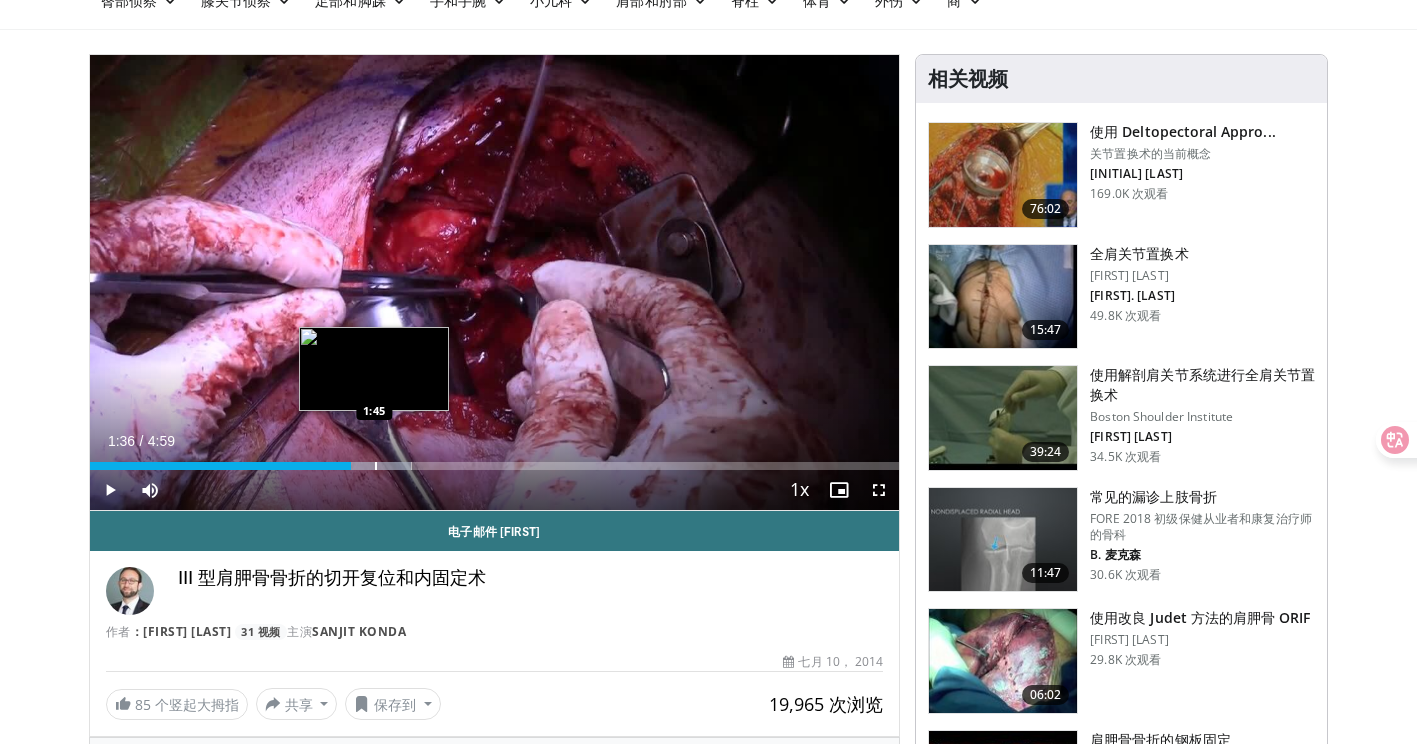 click at bounding box center (376, 466) 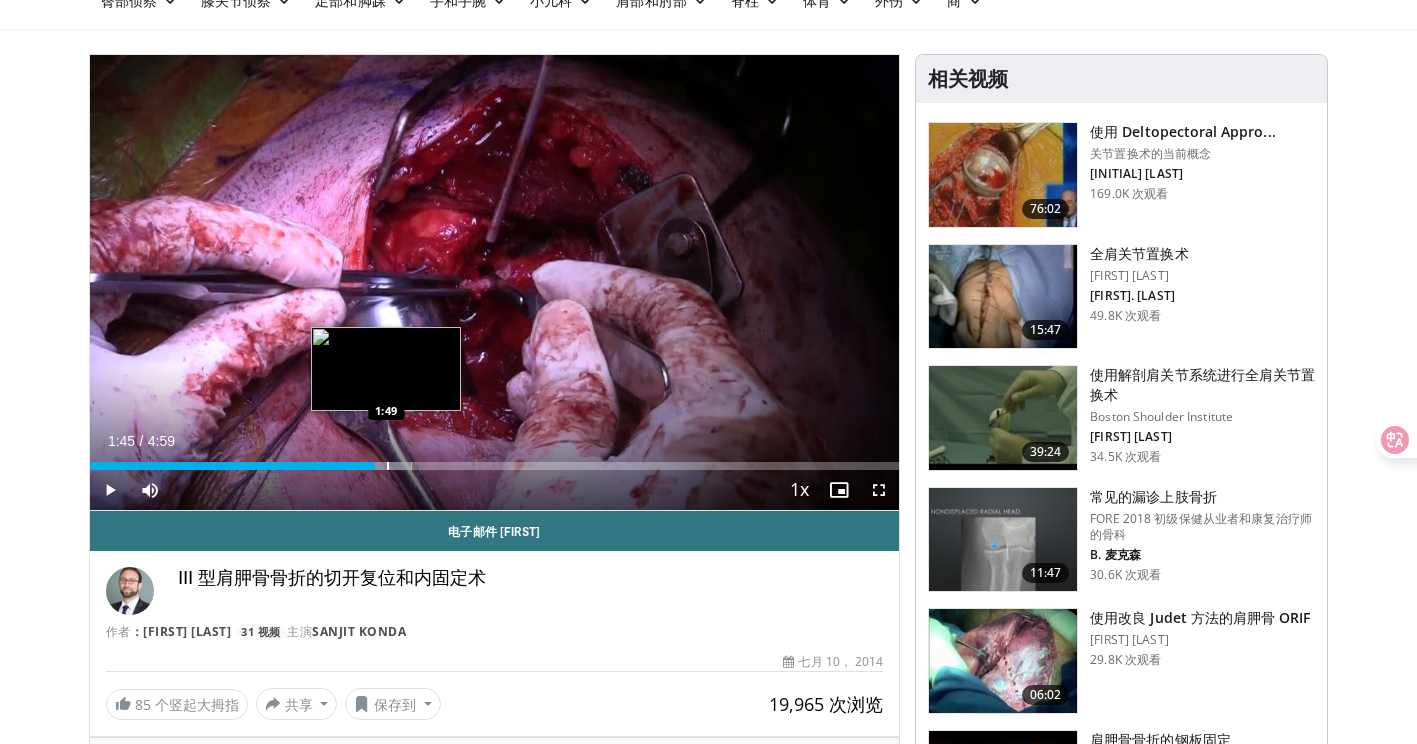click at bounding box center [341, 466] 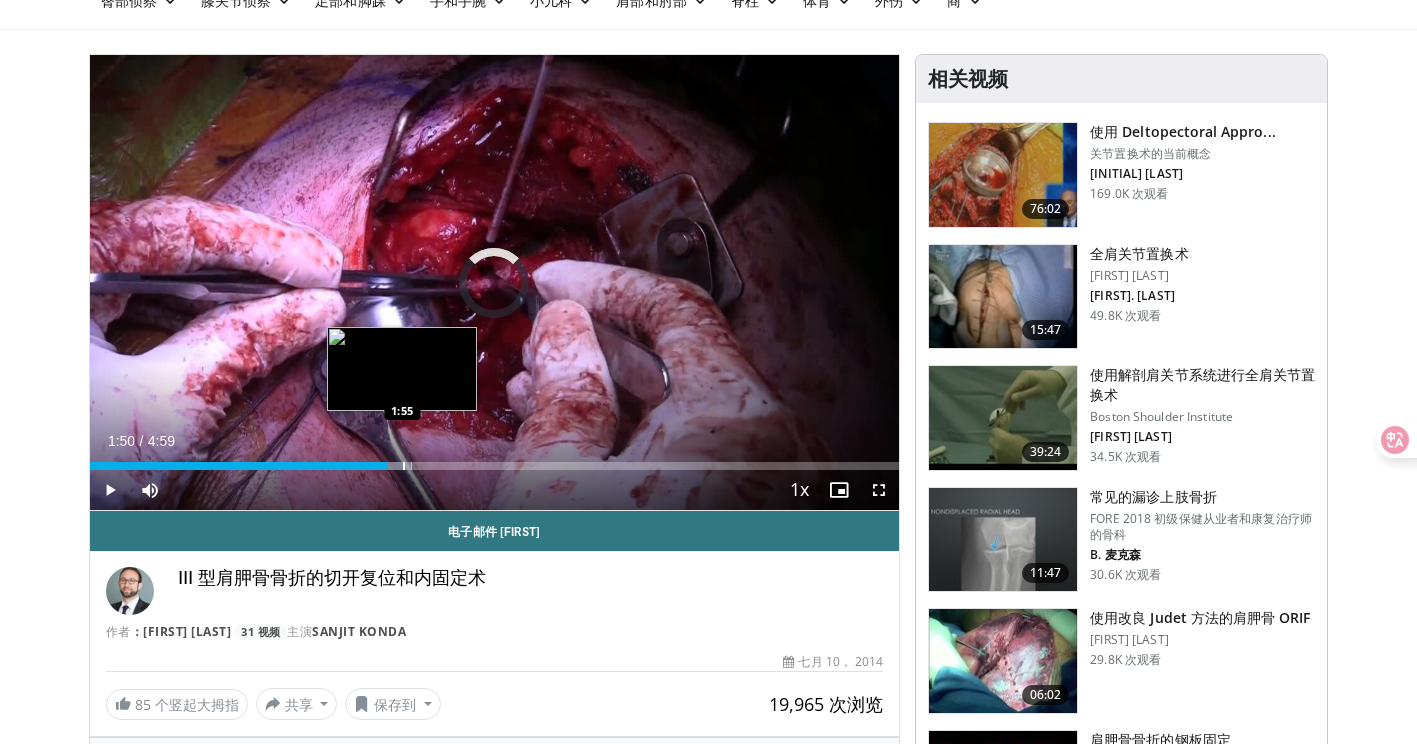click at bounding box center (360, 466) 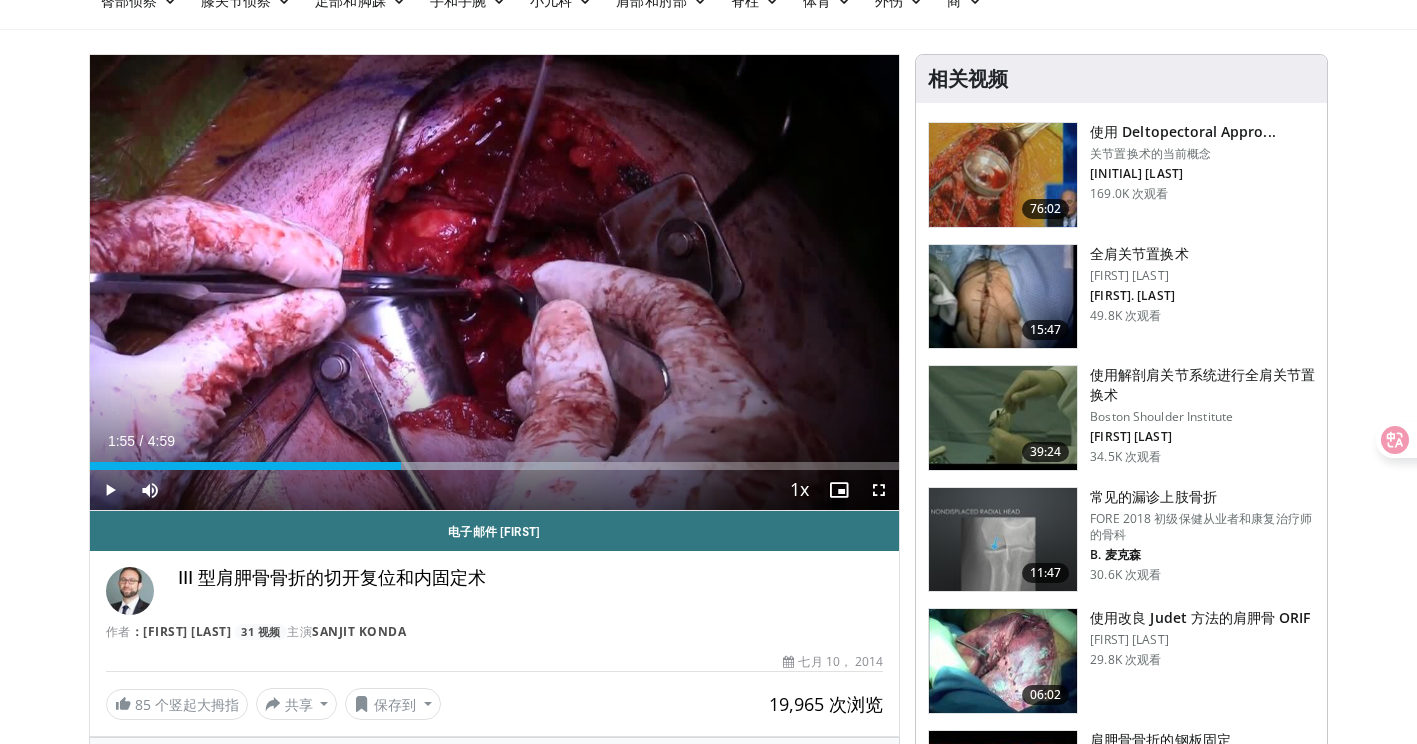 drag, startPoint x: 565, startPoint y: 314, endPoint x: 35, endPoint y: 297, distance: 530.2726 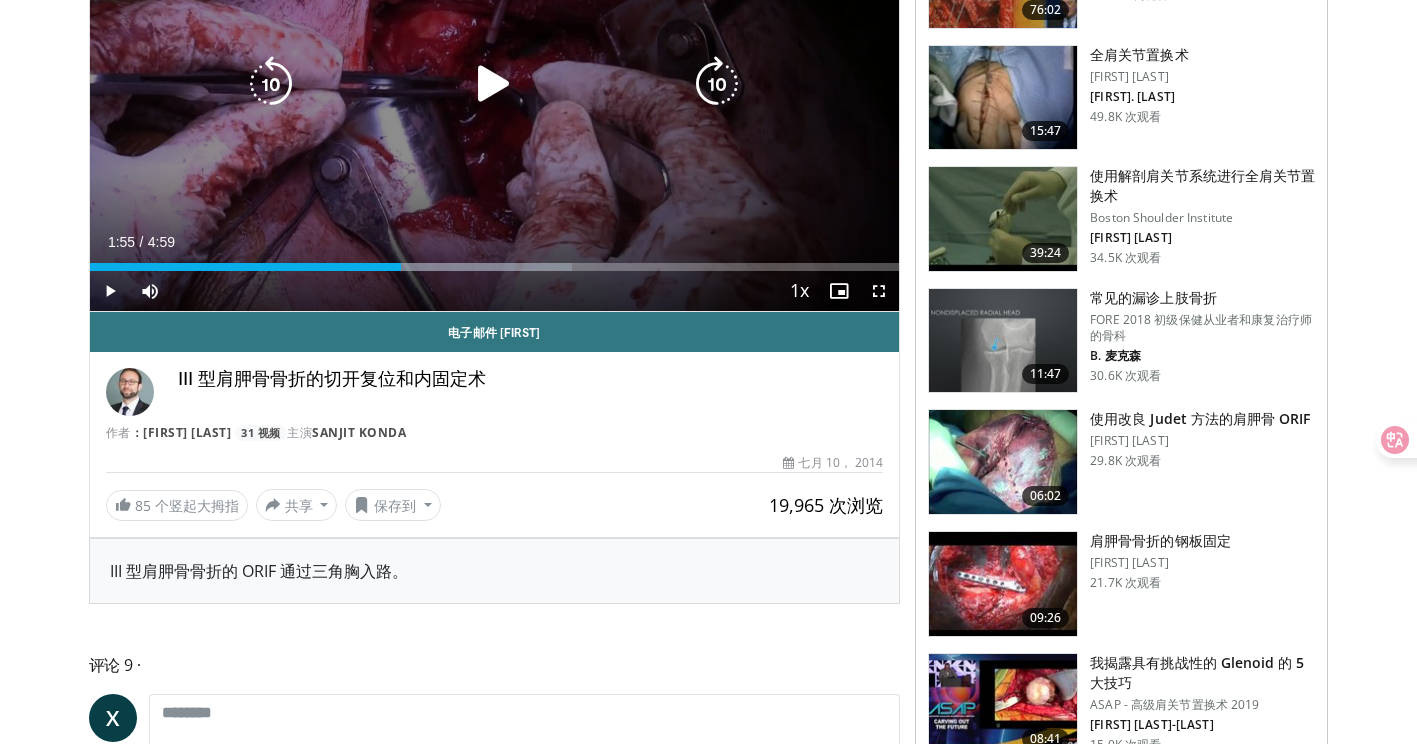 scroll, scrollTop: 300, scrollLeft: 0, axis: vertical 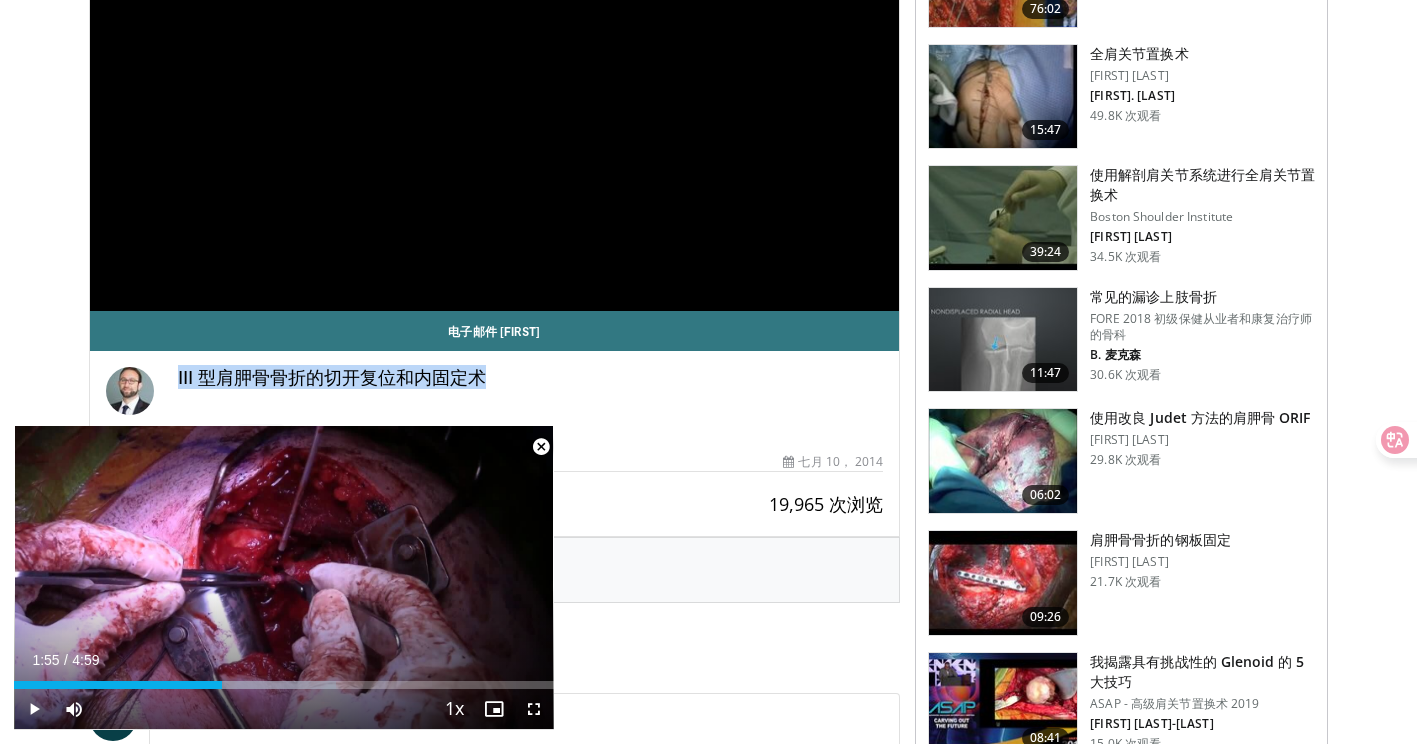 drag, startPoint x: 179, startPoint y: 376, endPoint x: 484, endPoint y: 397, distance: 305.7221 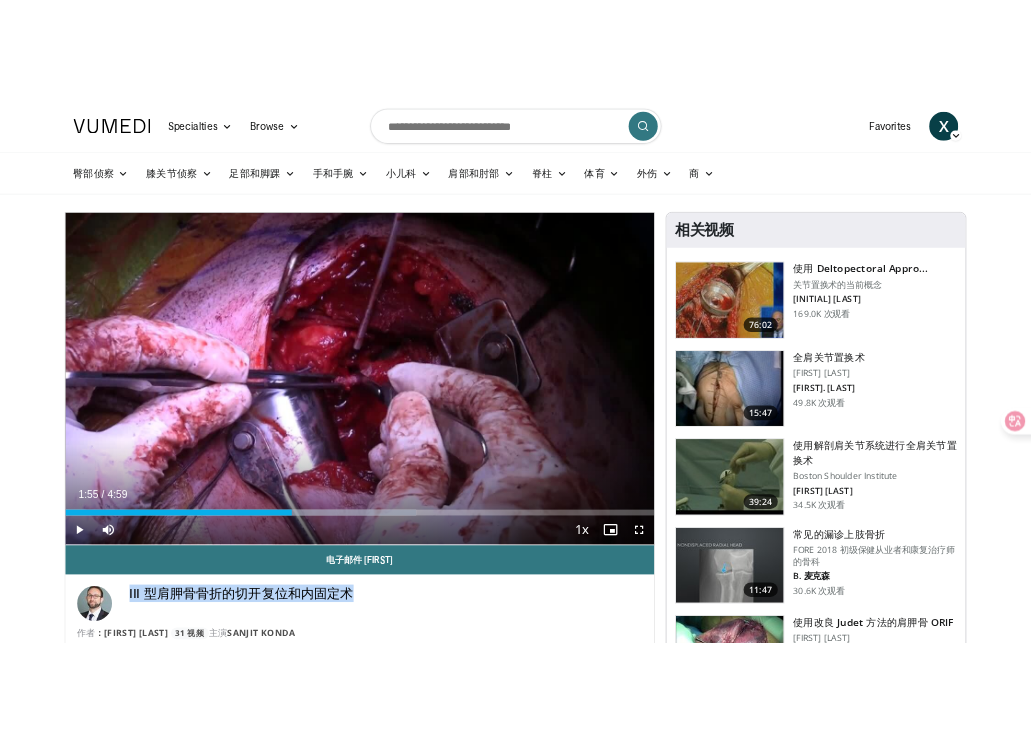 scroll, scrollTop: 0, scrollLeft: 0, axis: both 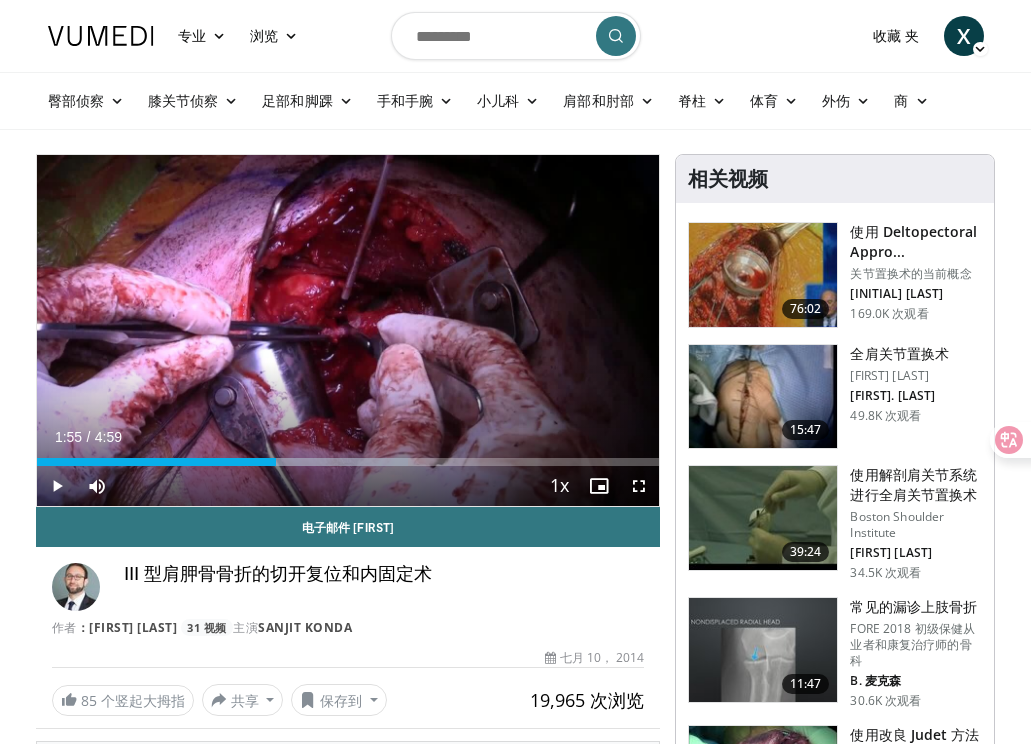 click at bounding box center (516, 36) 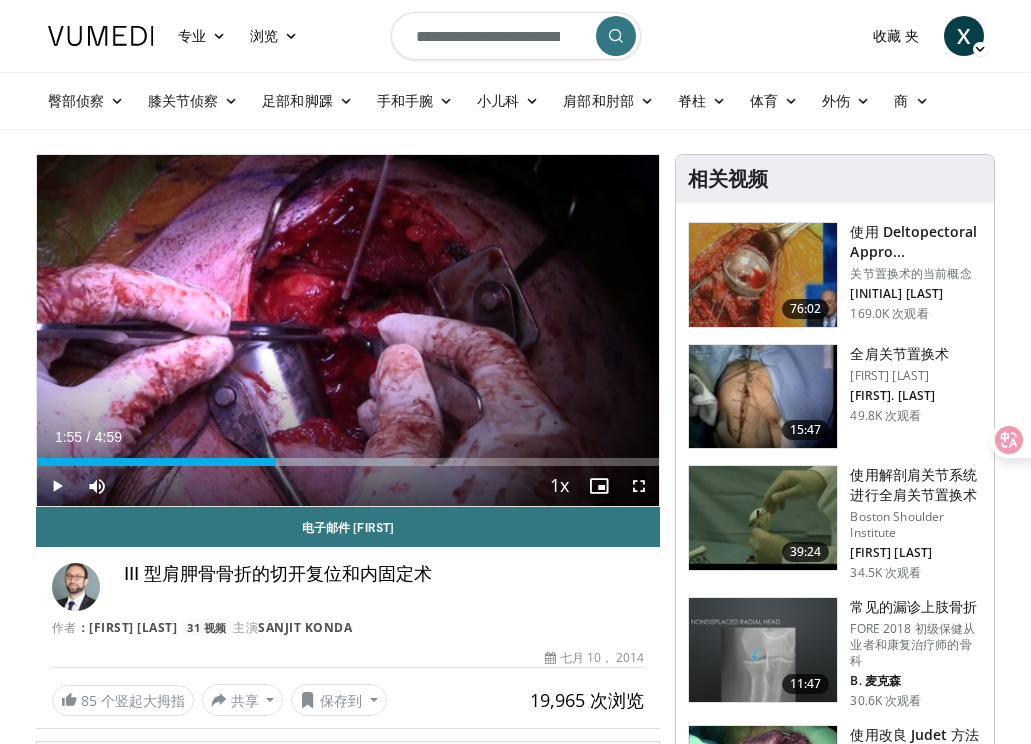 scroll, scrollTop: 0, scrollLeft: 44, axis: horizontal 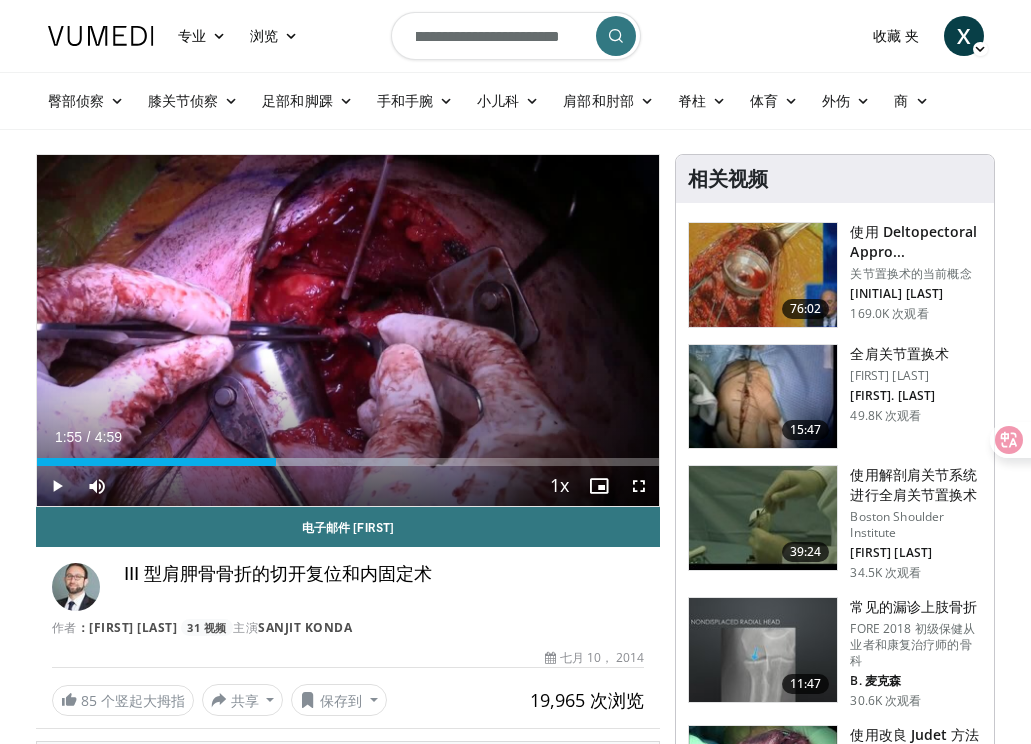 type on "**********" 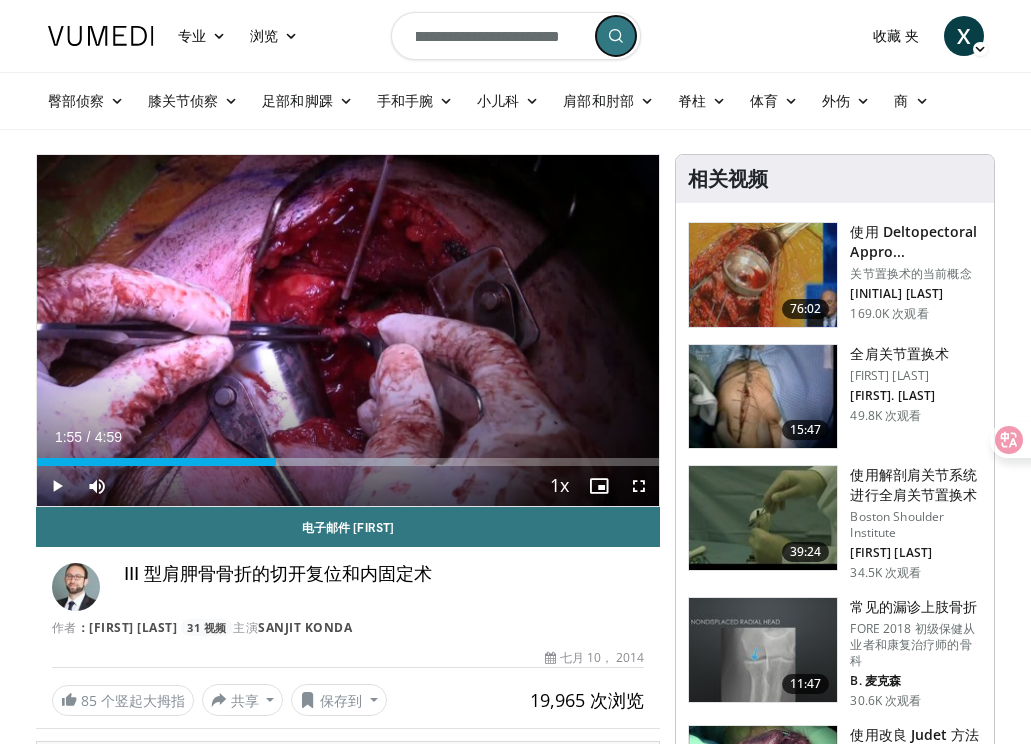 scroll, scrollTop: 0, scrollLeft: 0, axis: both 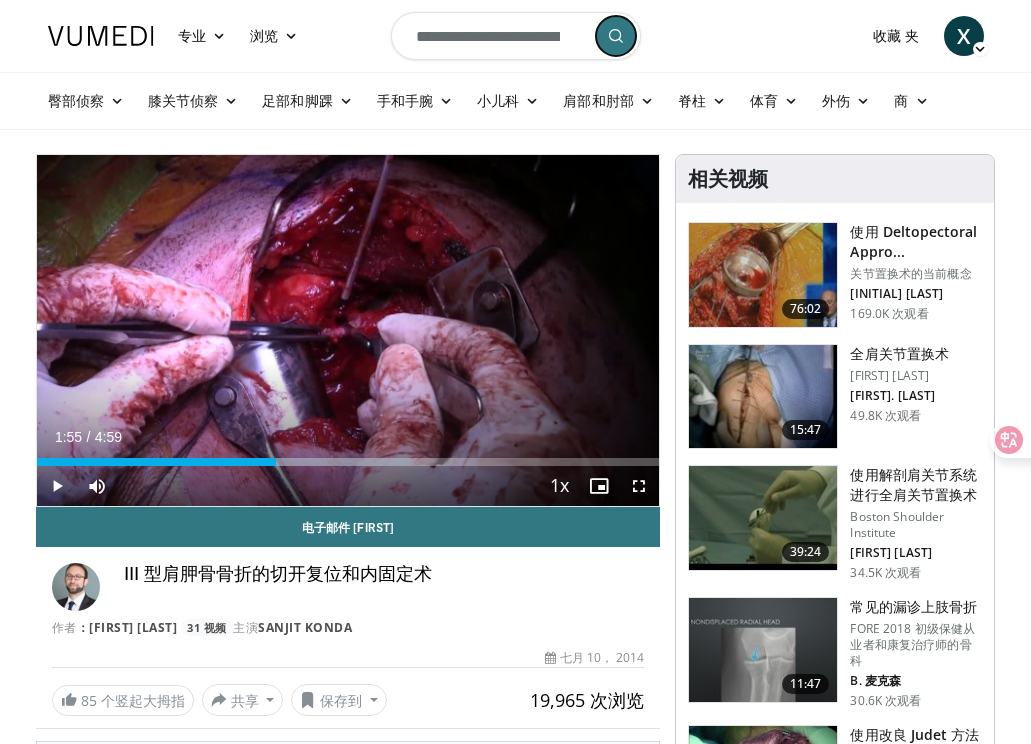 click at bounding box center (616, 36) 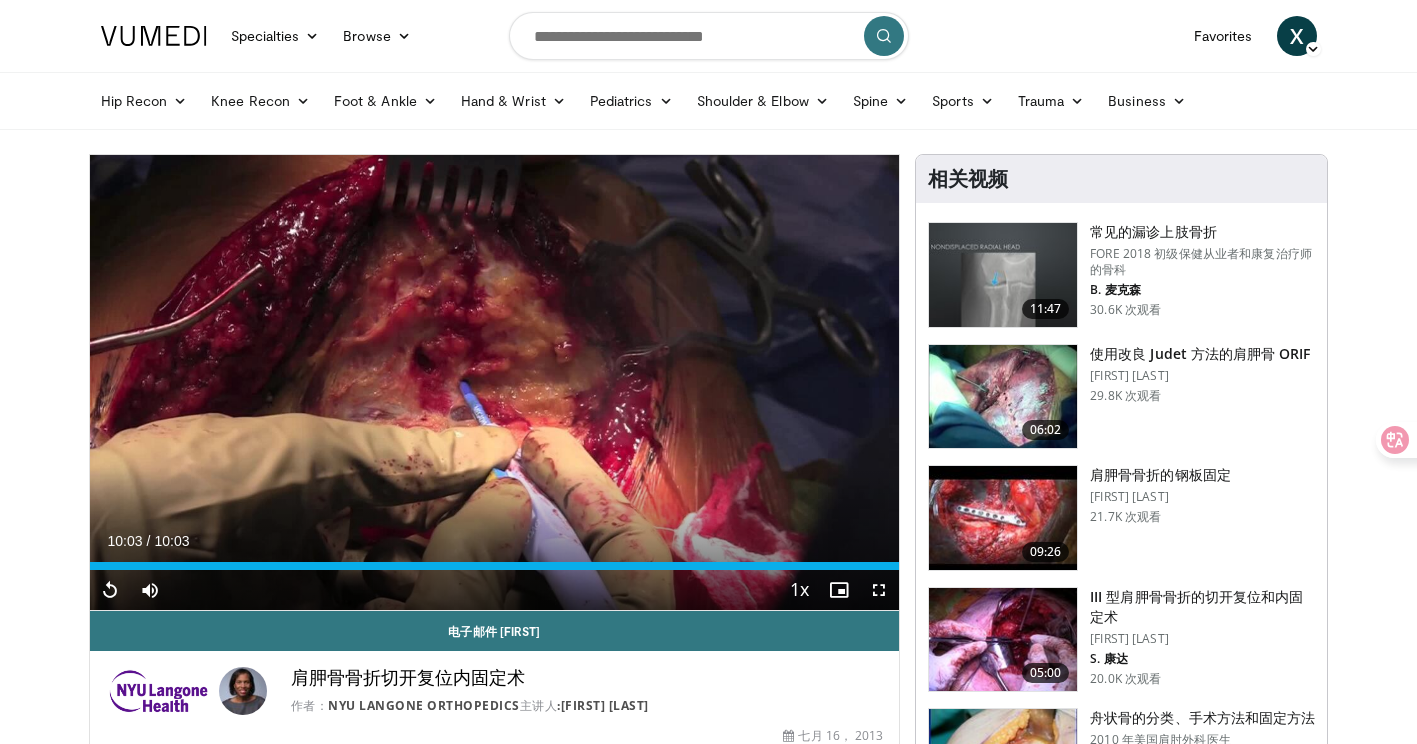 scroll, scrollTop: 344, scrollLeft: 0, axis: vertical 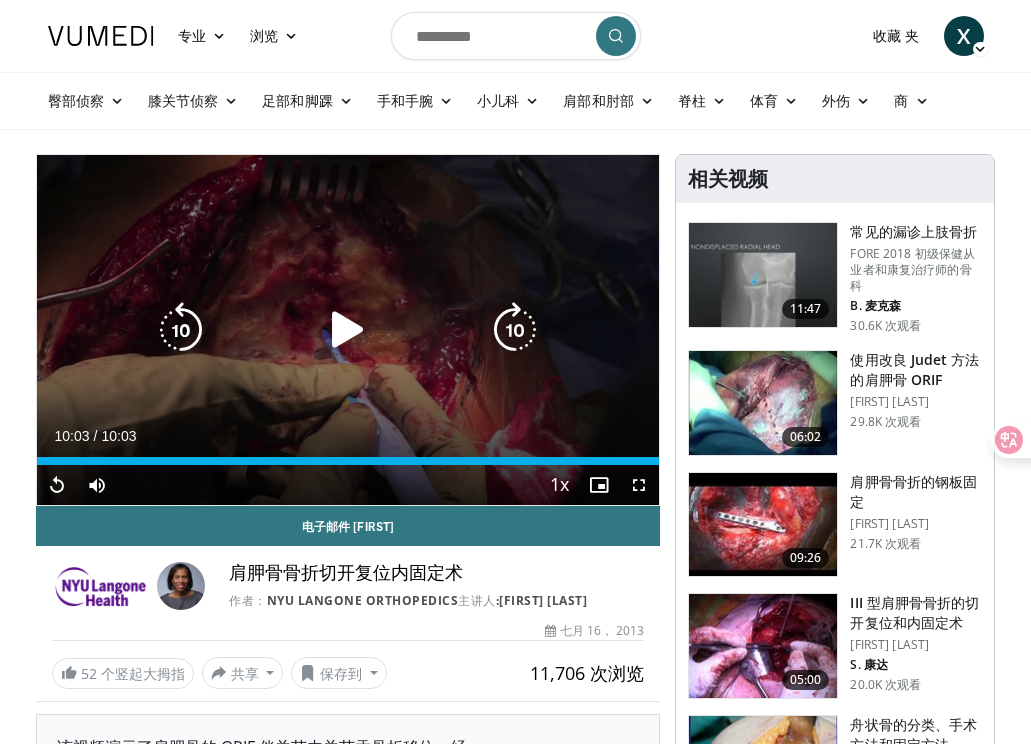 click at bounding box center (348, 330) 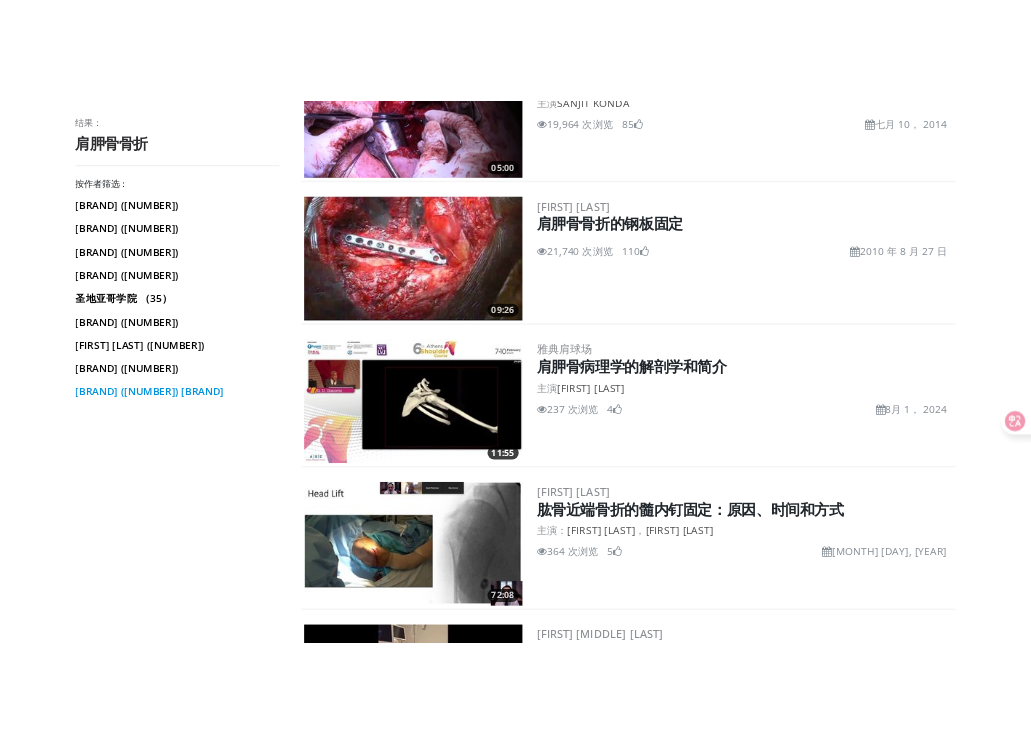 scroll, scrollTop: 2500, scrollLeft: 0, axis: vertical 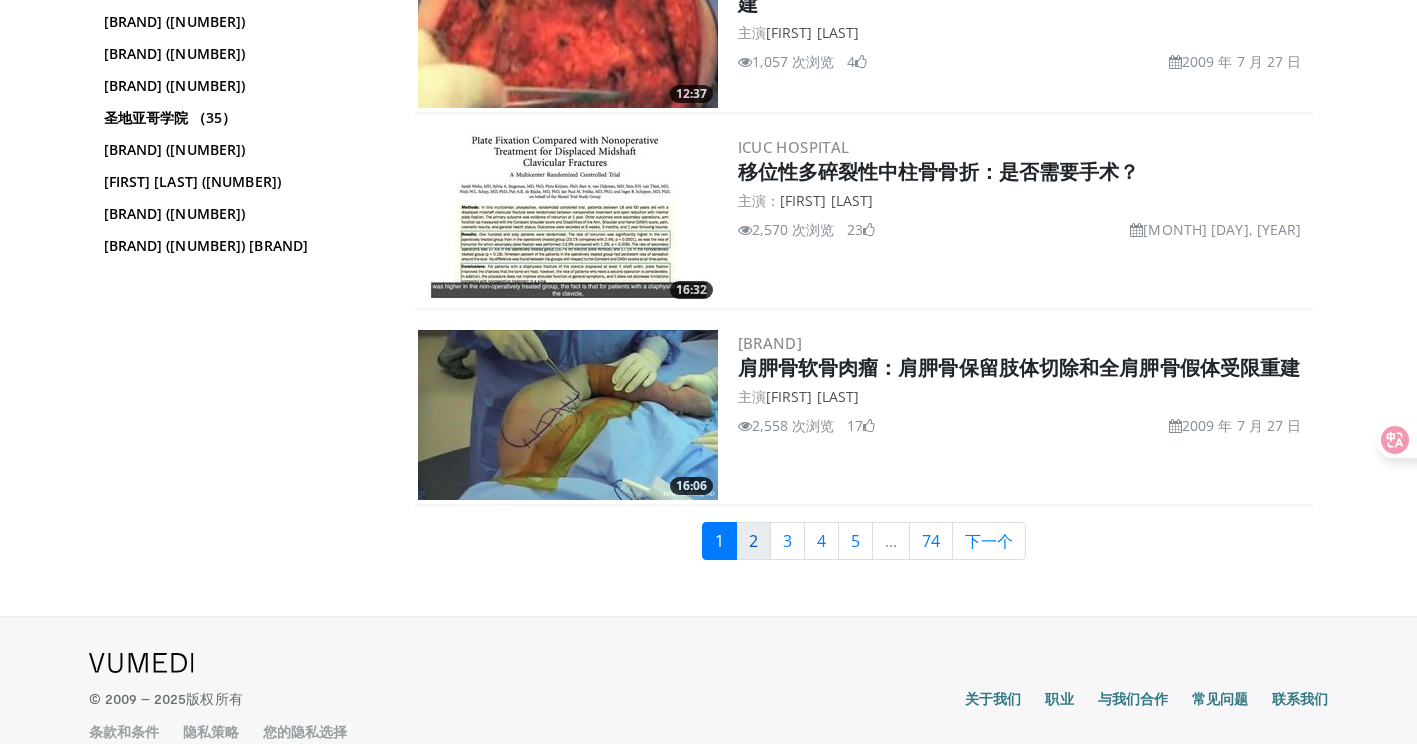 click on "2" at bounding box center [753, 541] 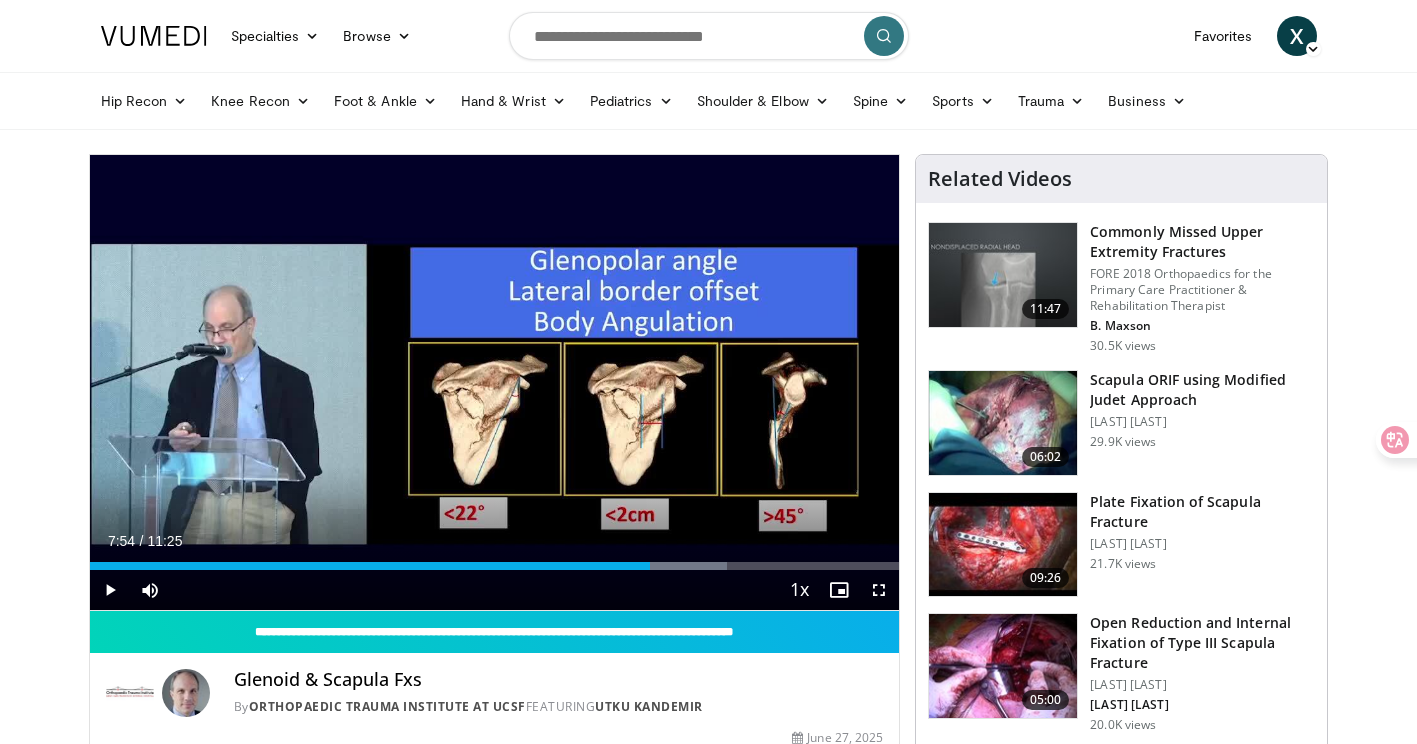scroll, scrollTop: 0, scrollLeft: 0, axis: both 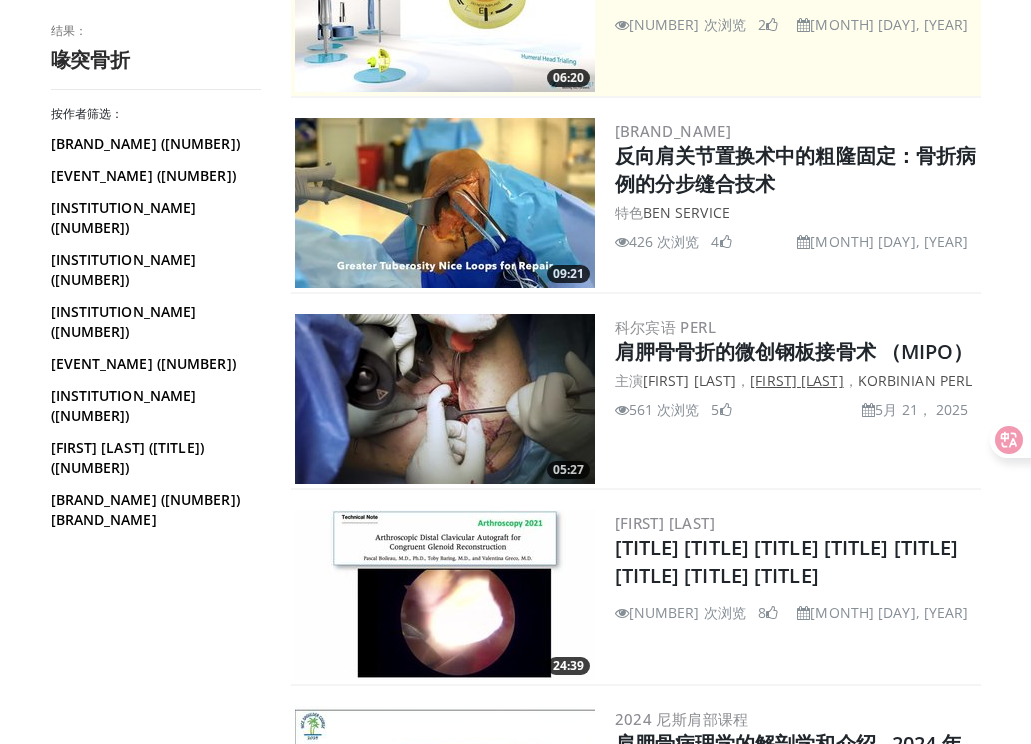 click on "[NAME] [NAME] [NAME]" at bounding box center [796, 380] 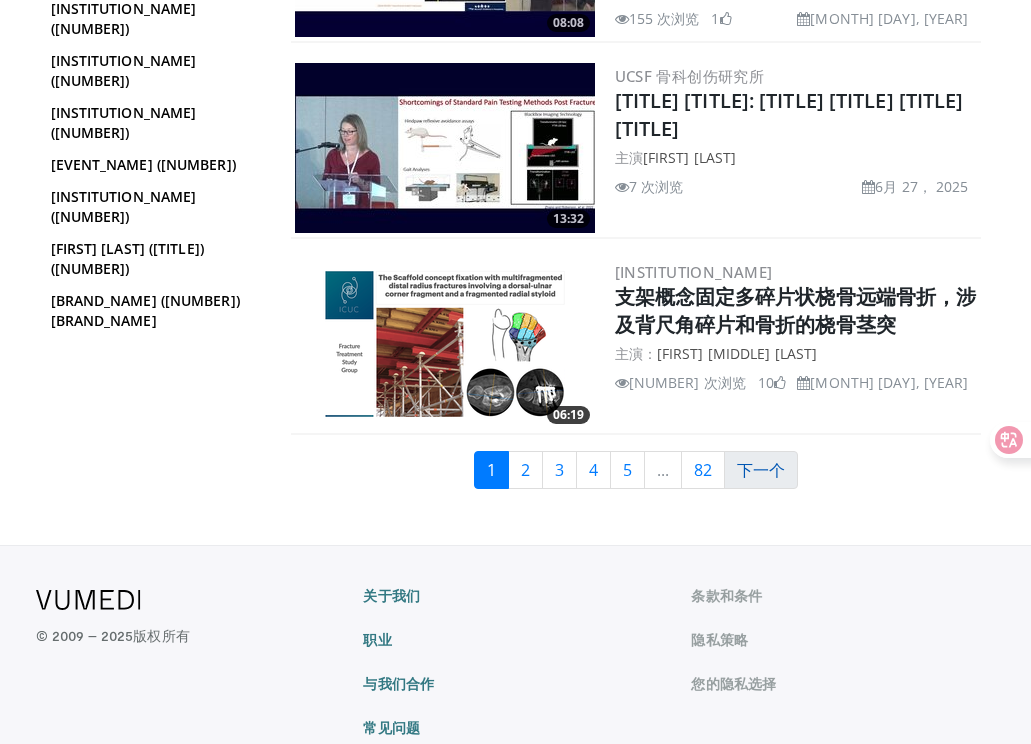 scroll, scrollTop: 5125, scrollLeft: 0, axis: vertical 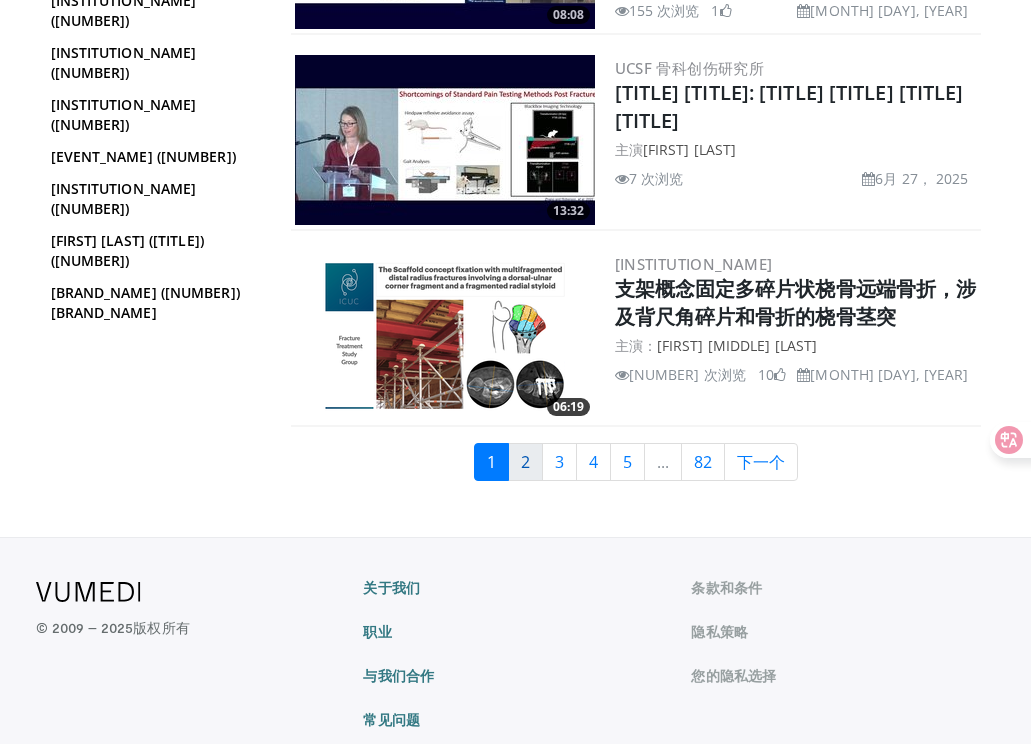 click on "2" at bounding box center (525, 462) 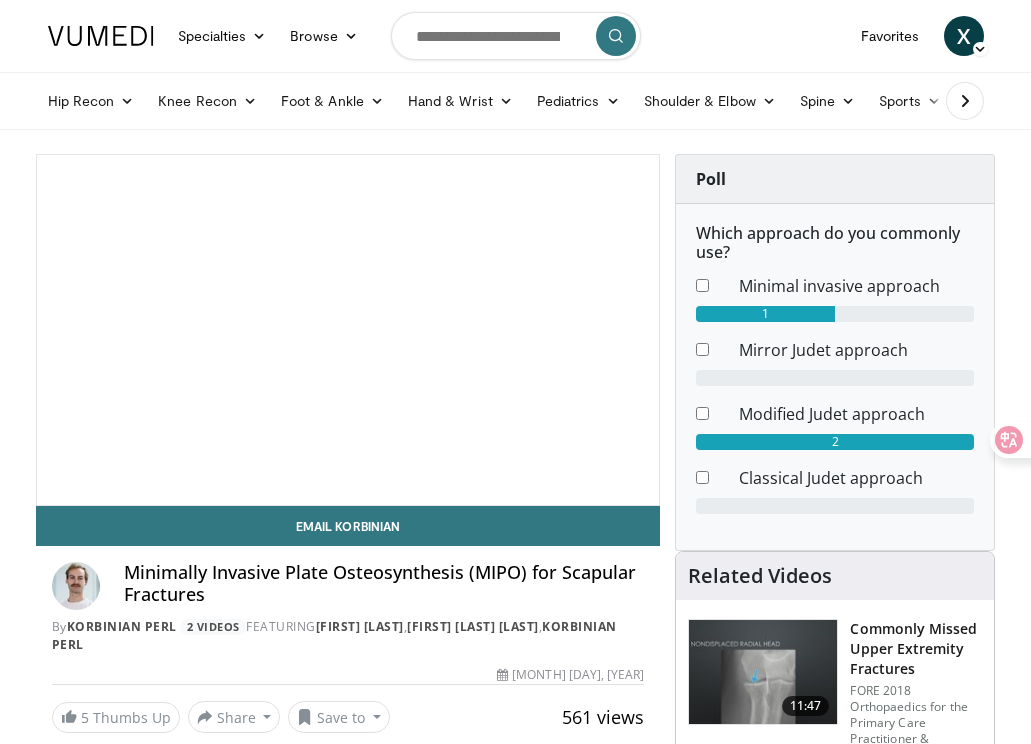 scroll, scrollTop: 0, scrollLeft: 0, axis: both 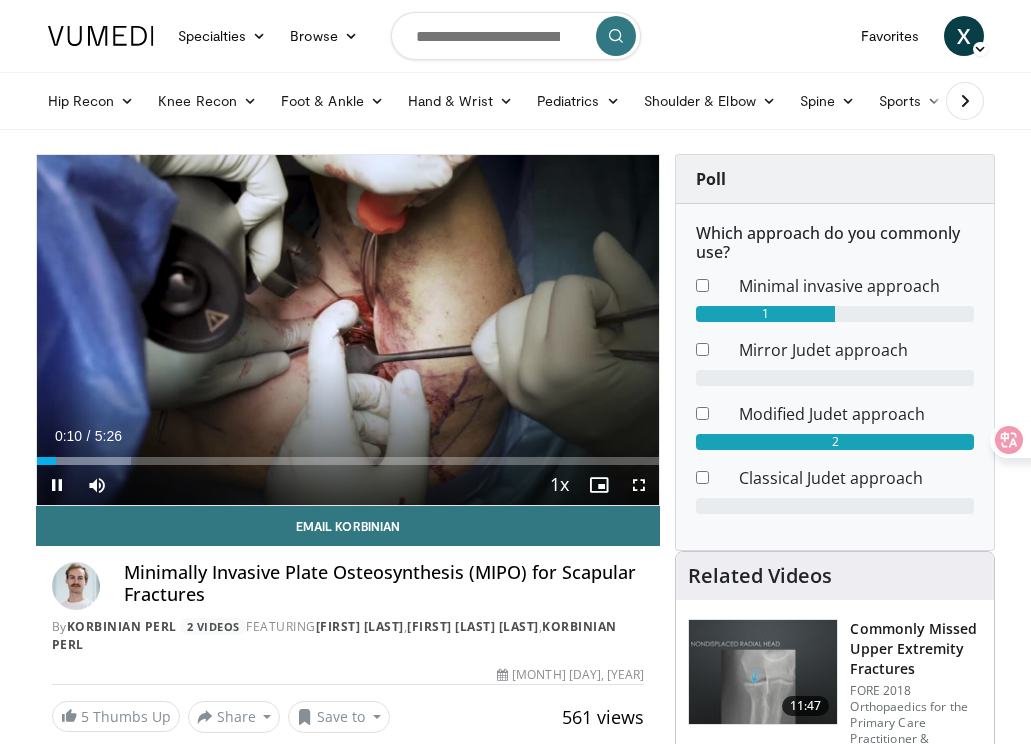 drag, startPoint x: 115, startPoint y: 459, endPoint x: 156, endPoint y: 476, distance: 44.38468 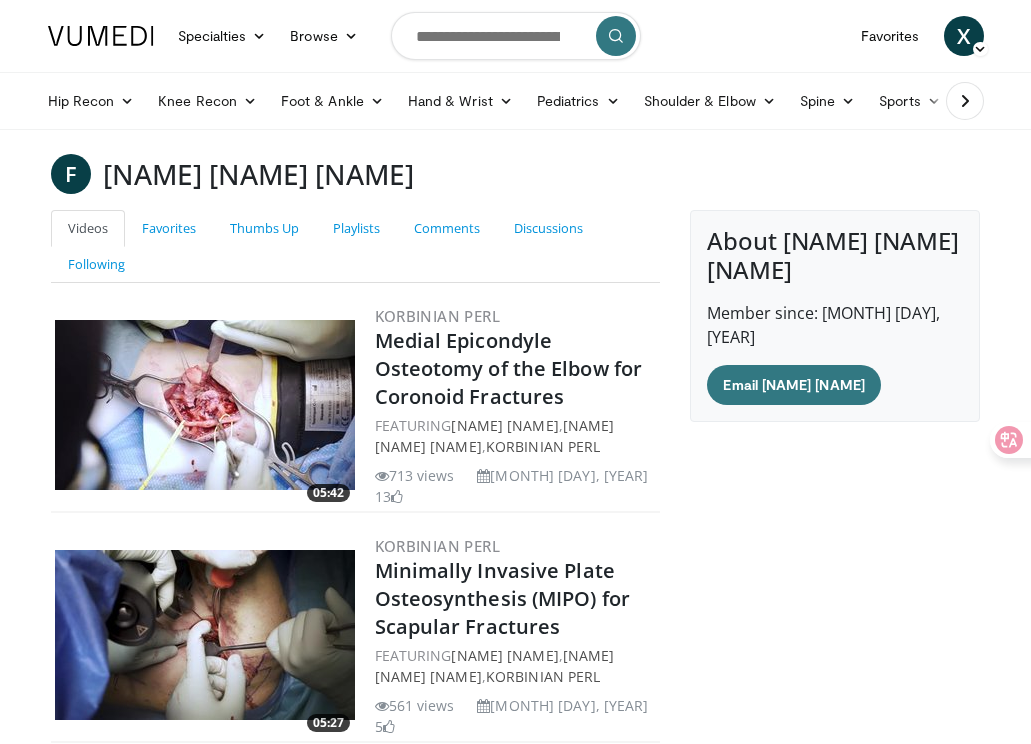 scroll, scrollTop: 0, scrollLeft: 0, axis: both 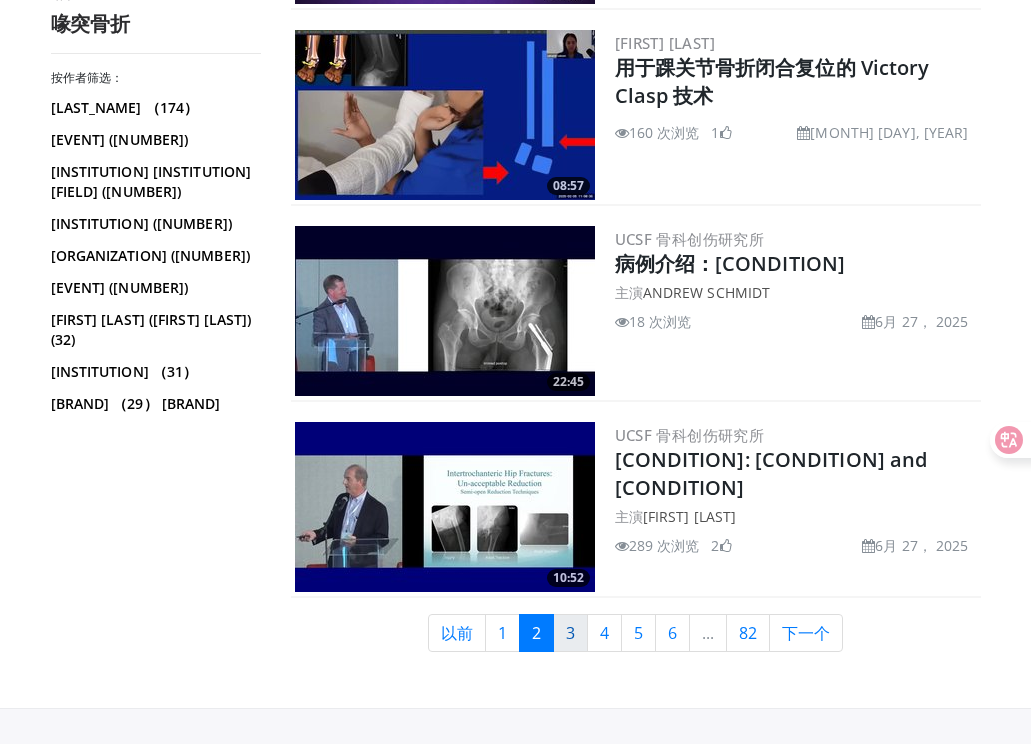 click on "3" at bounding box center [570, 633] 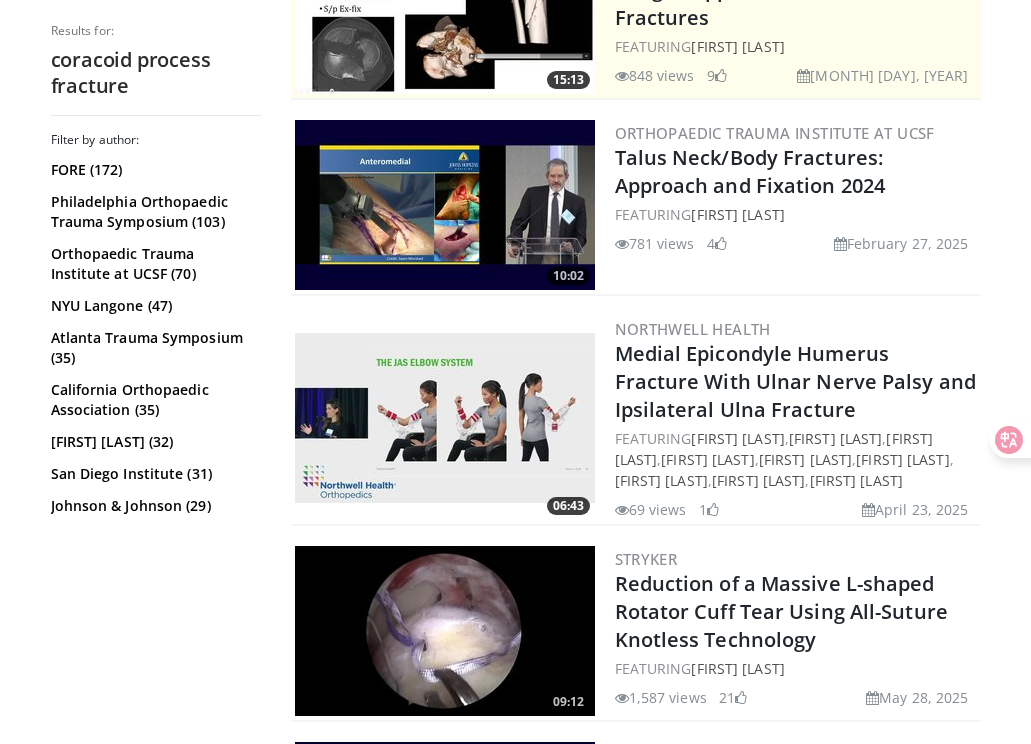 scroll, scrollTop: 500, scrollLeft: 0, axis: vertical 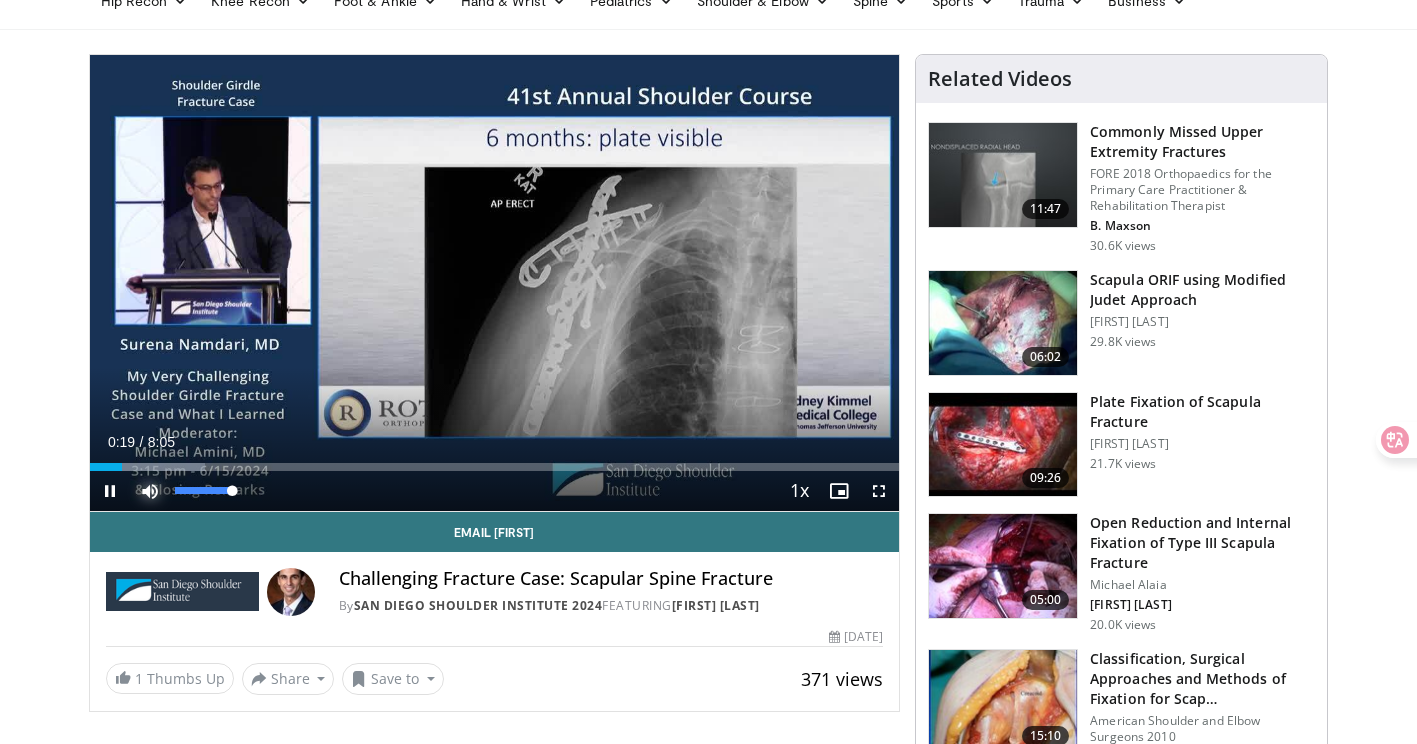 click at bounding box center (150, 491) 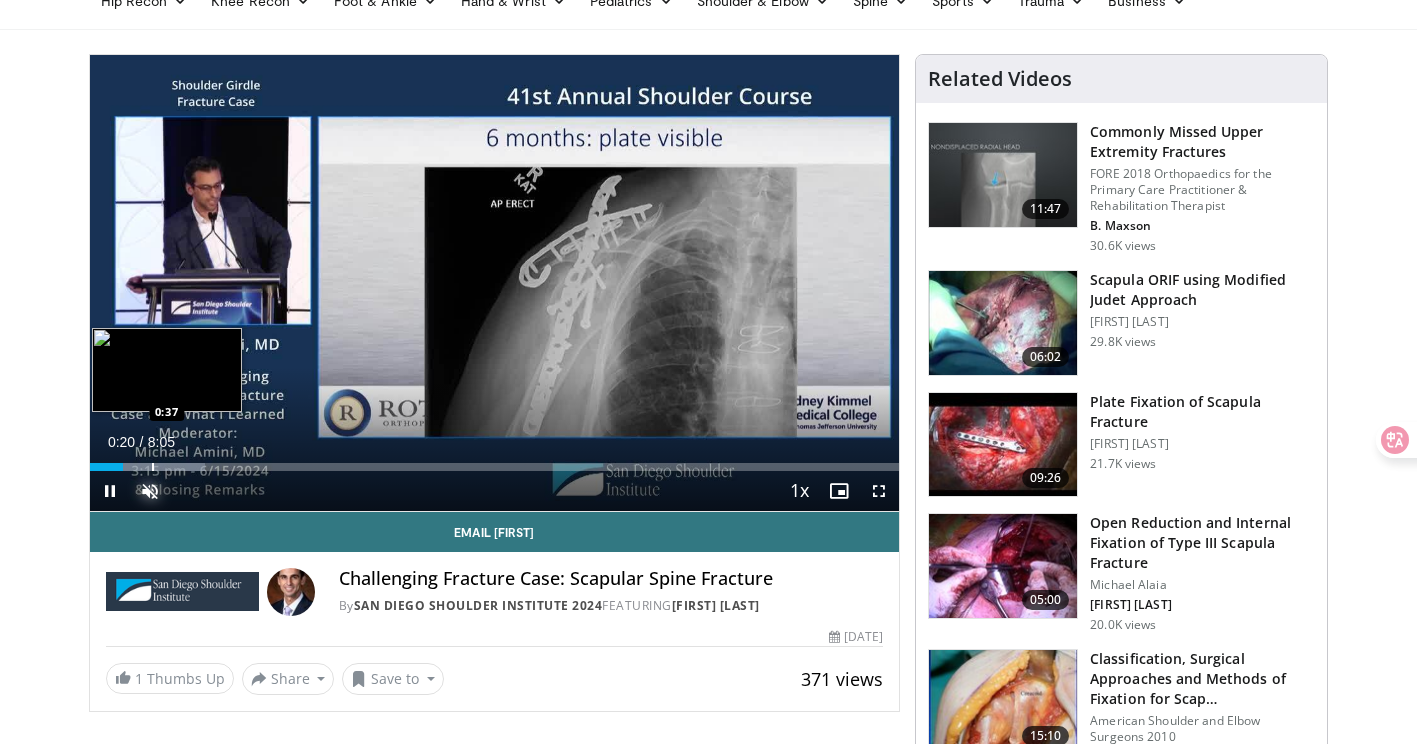 click on "Loaded :  14.28% 0:20 0:37" at bounding box center (495, 467) 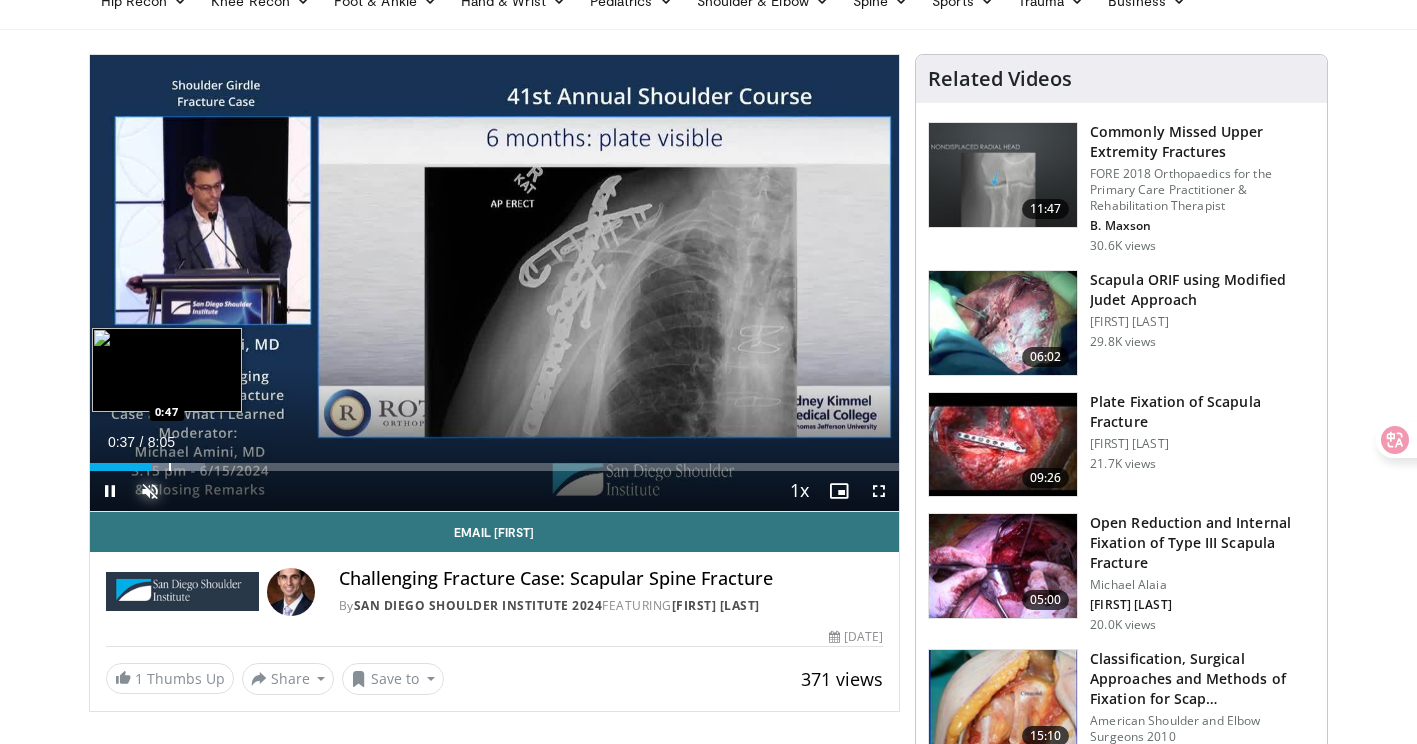 click at bounding box center [170, 467] 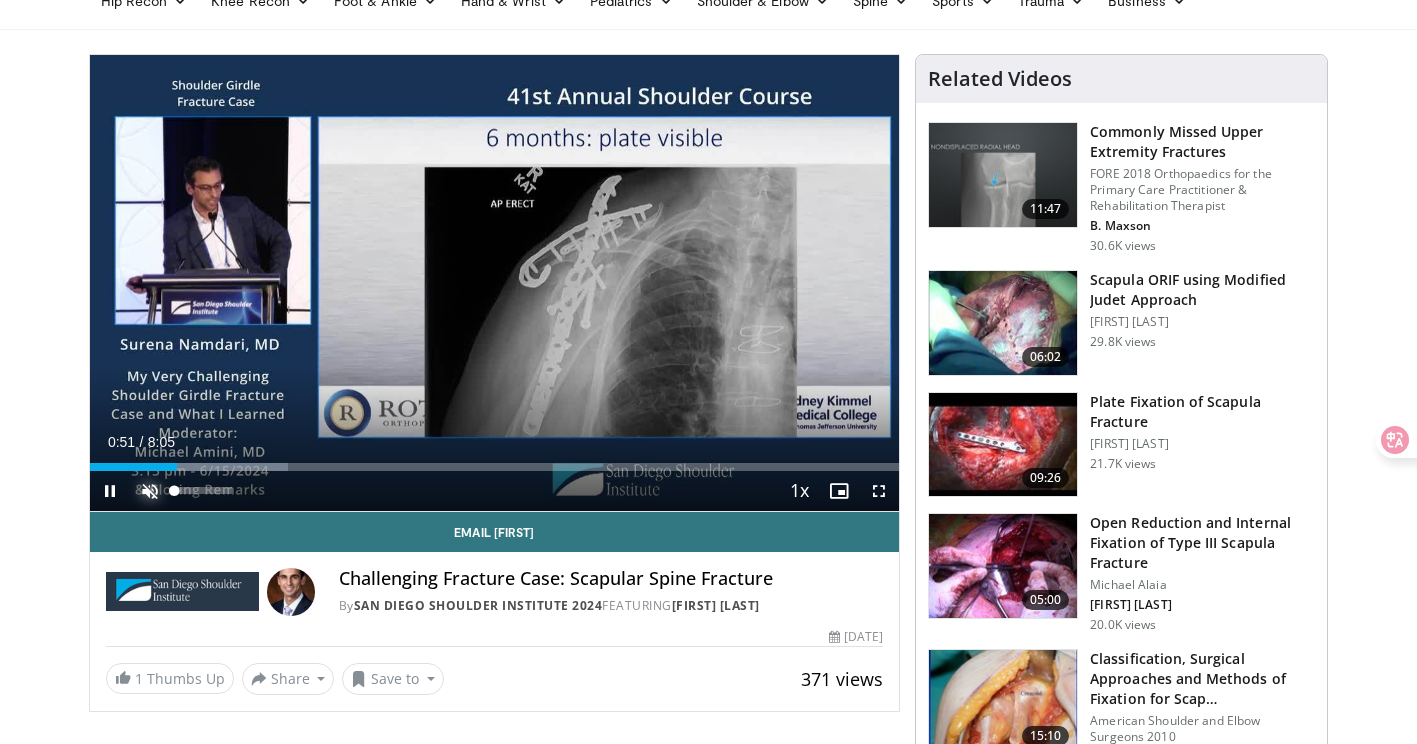 click at bounding box center [150, 491] 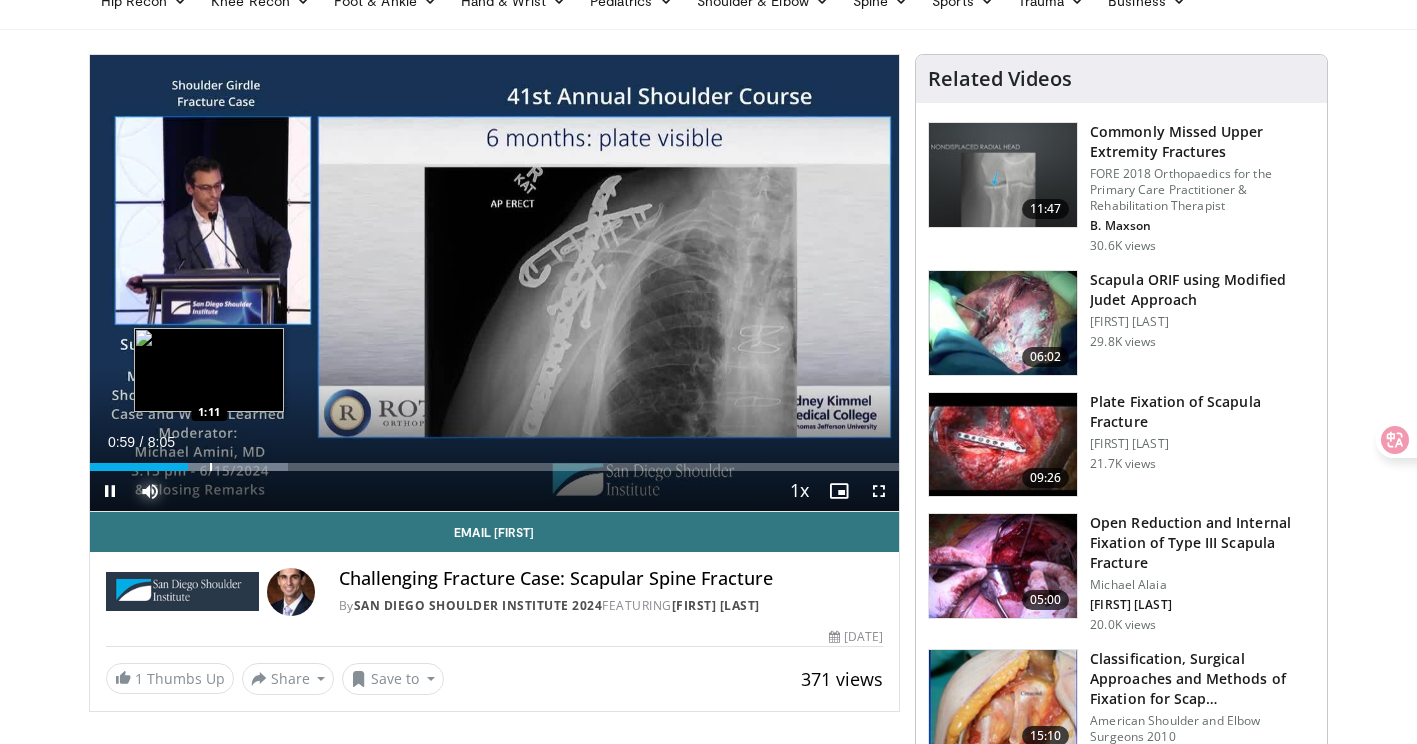 click at bounding box center [207, 467] 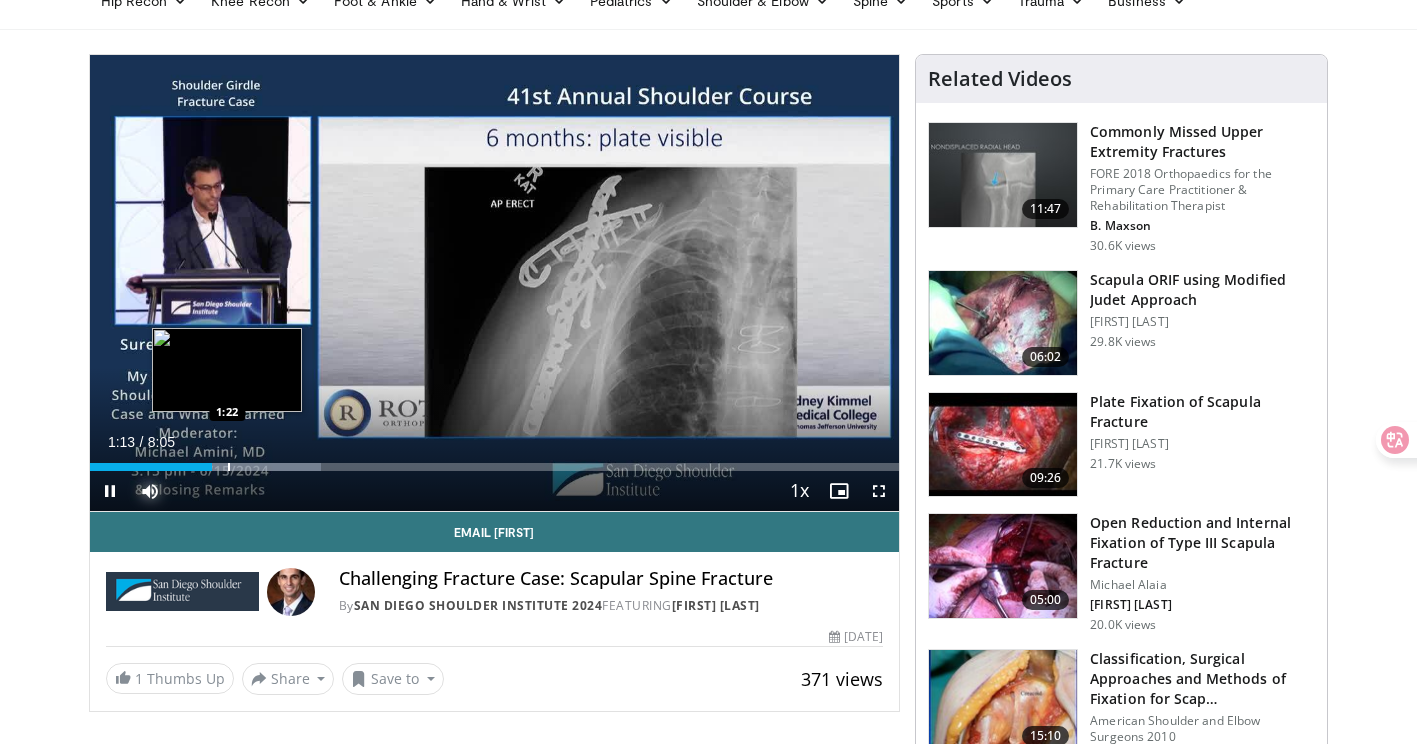 click at bounding box center (239, 467) 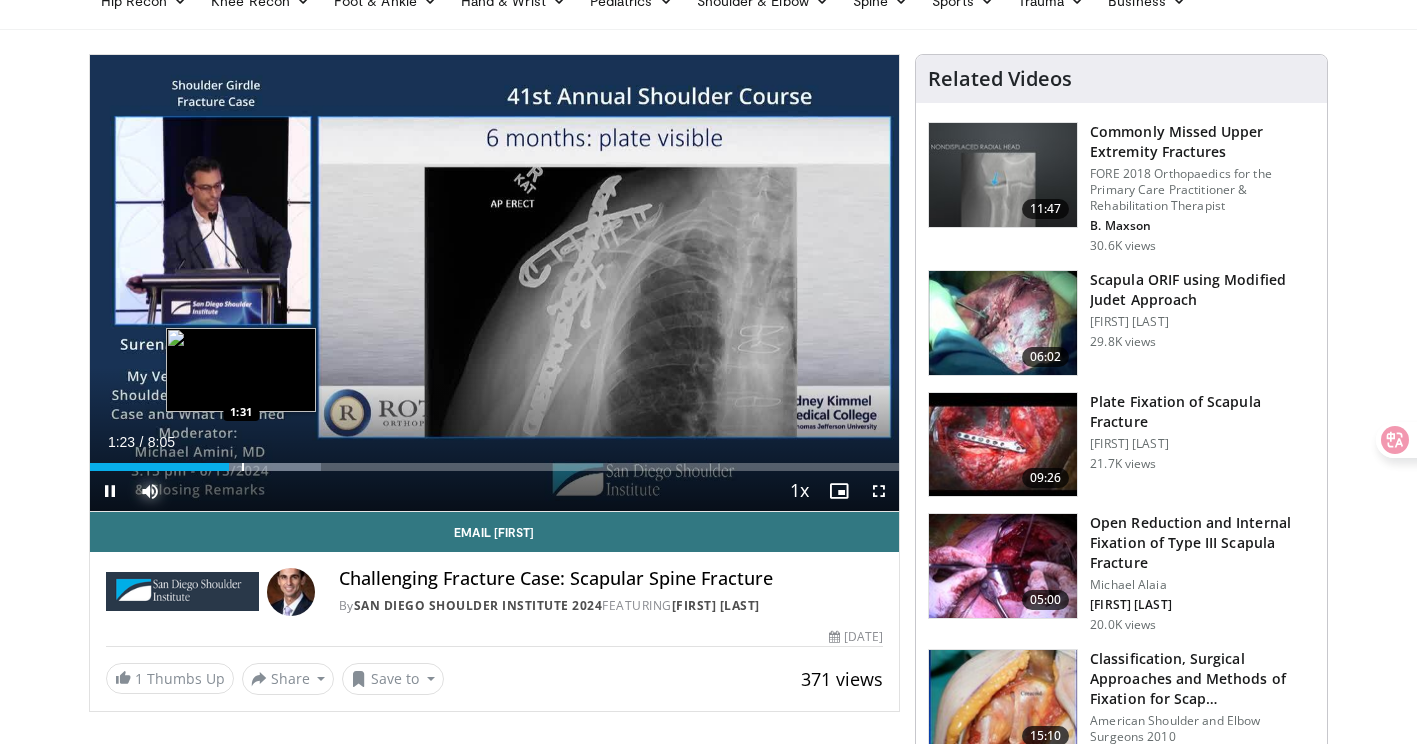 click at bounding box center (249, 467) 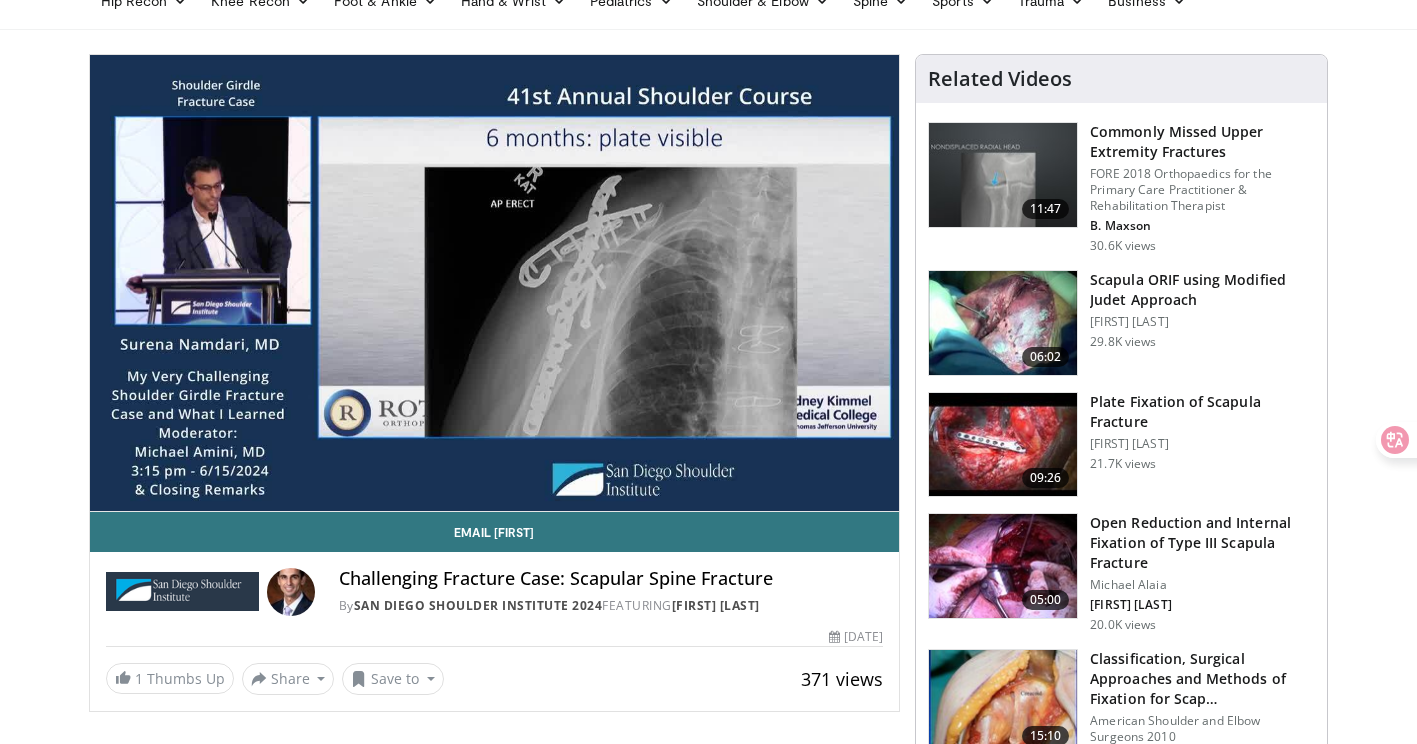 click on "**********" at bounding box center [495, 283] 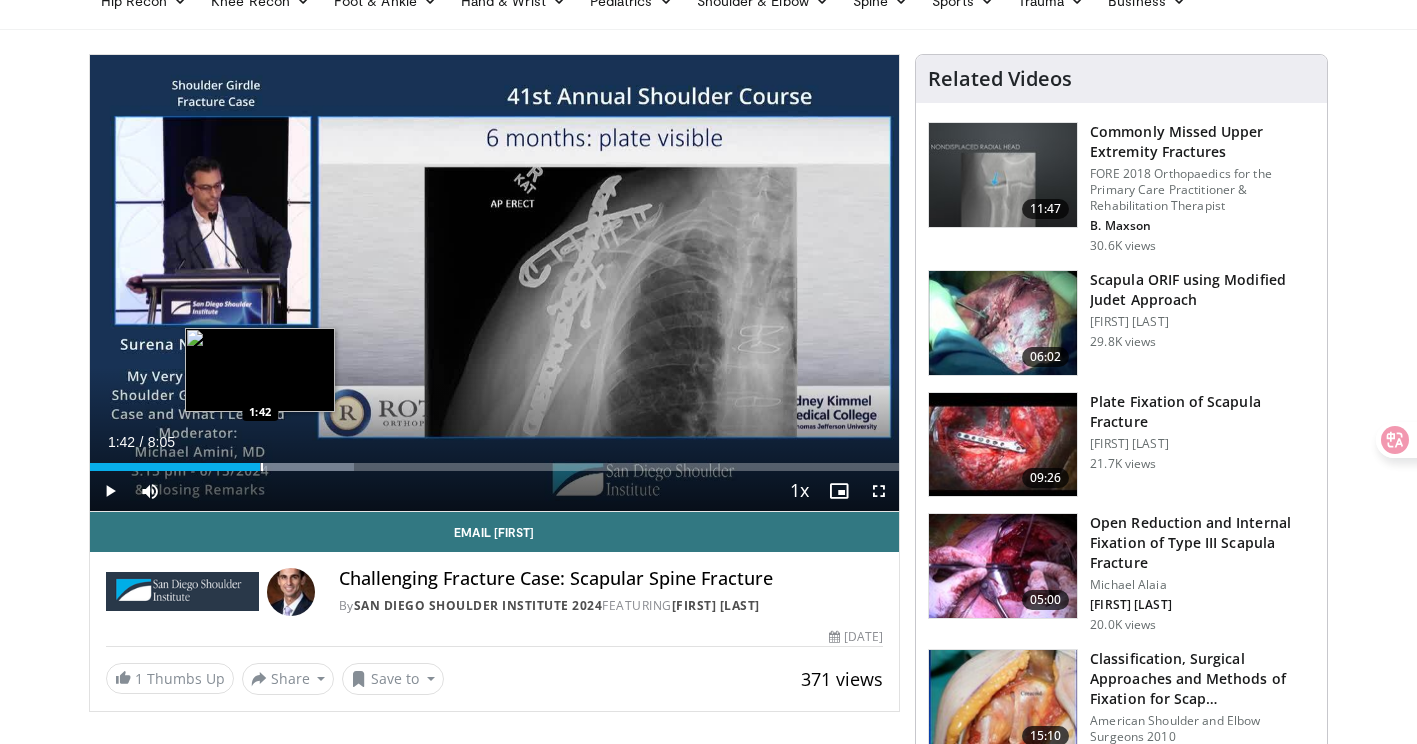 click at bounding box center (262, 467) 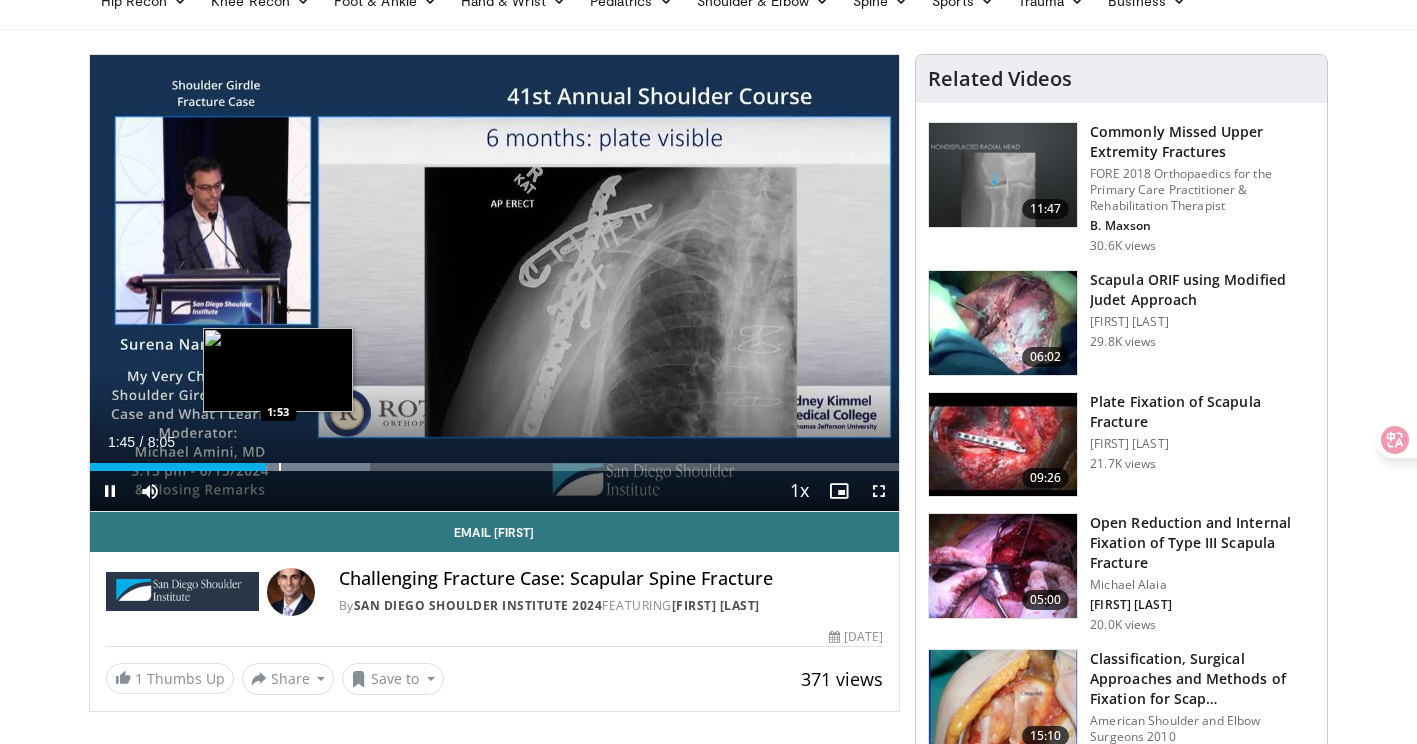 click at bounding box center [292, 467] 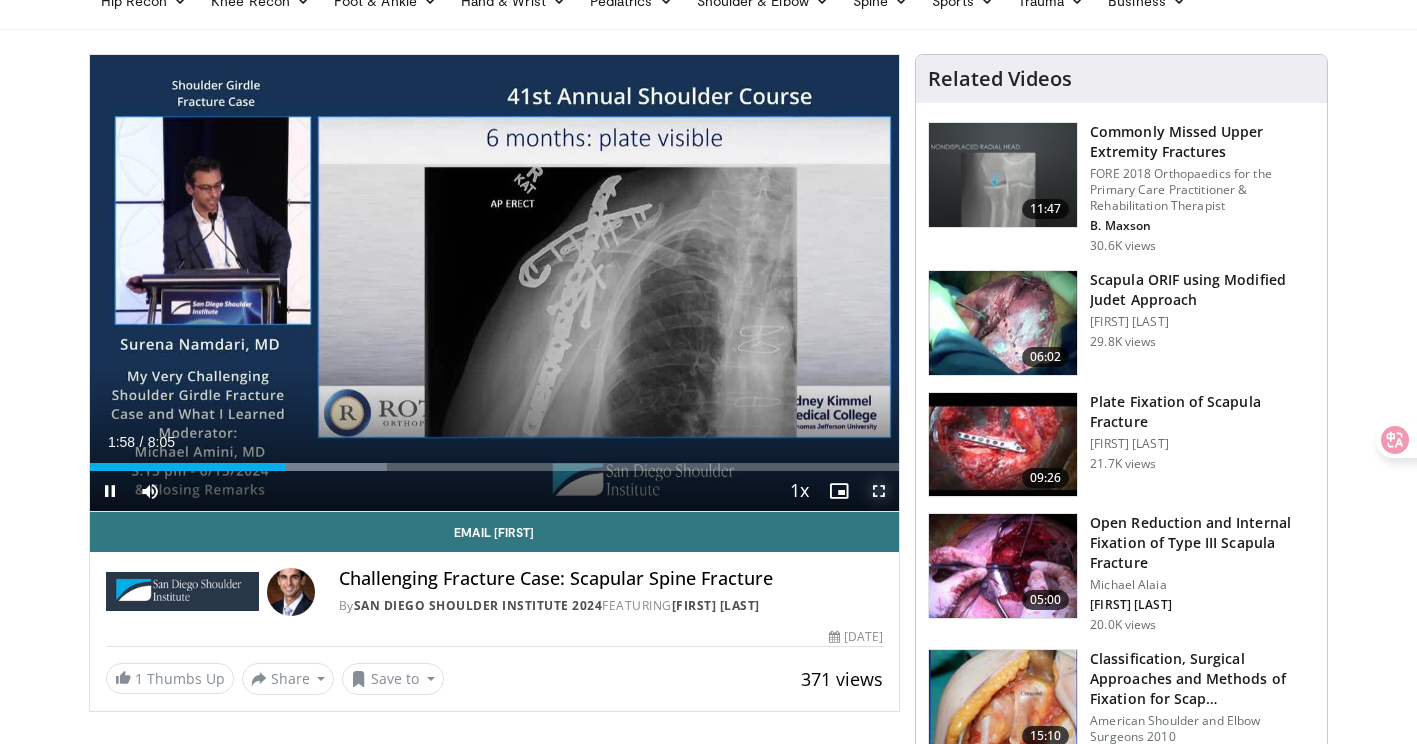 click at bounding box center (879, 491) 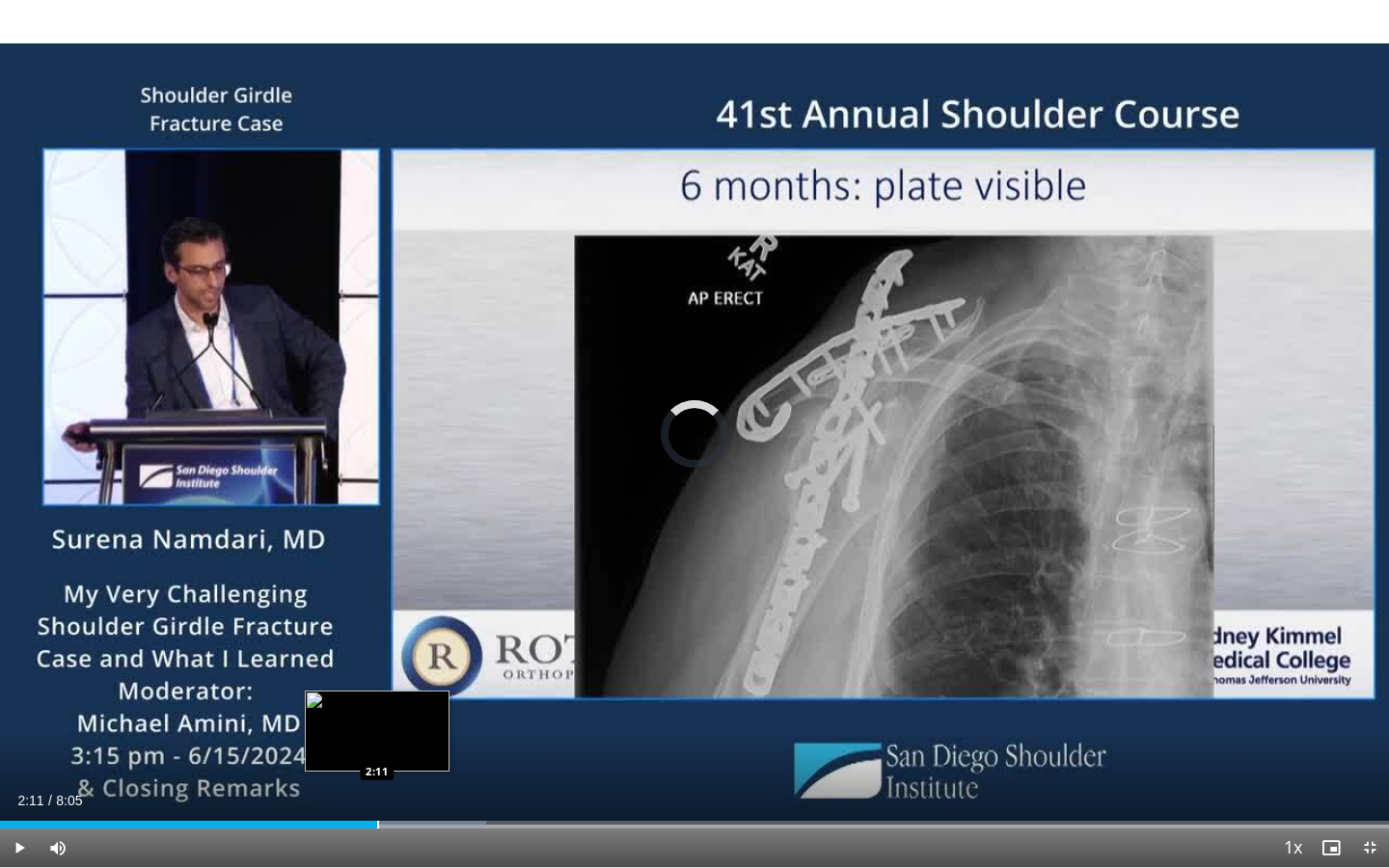 click at bounding box center [378, 825] 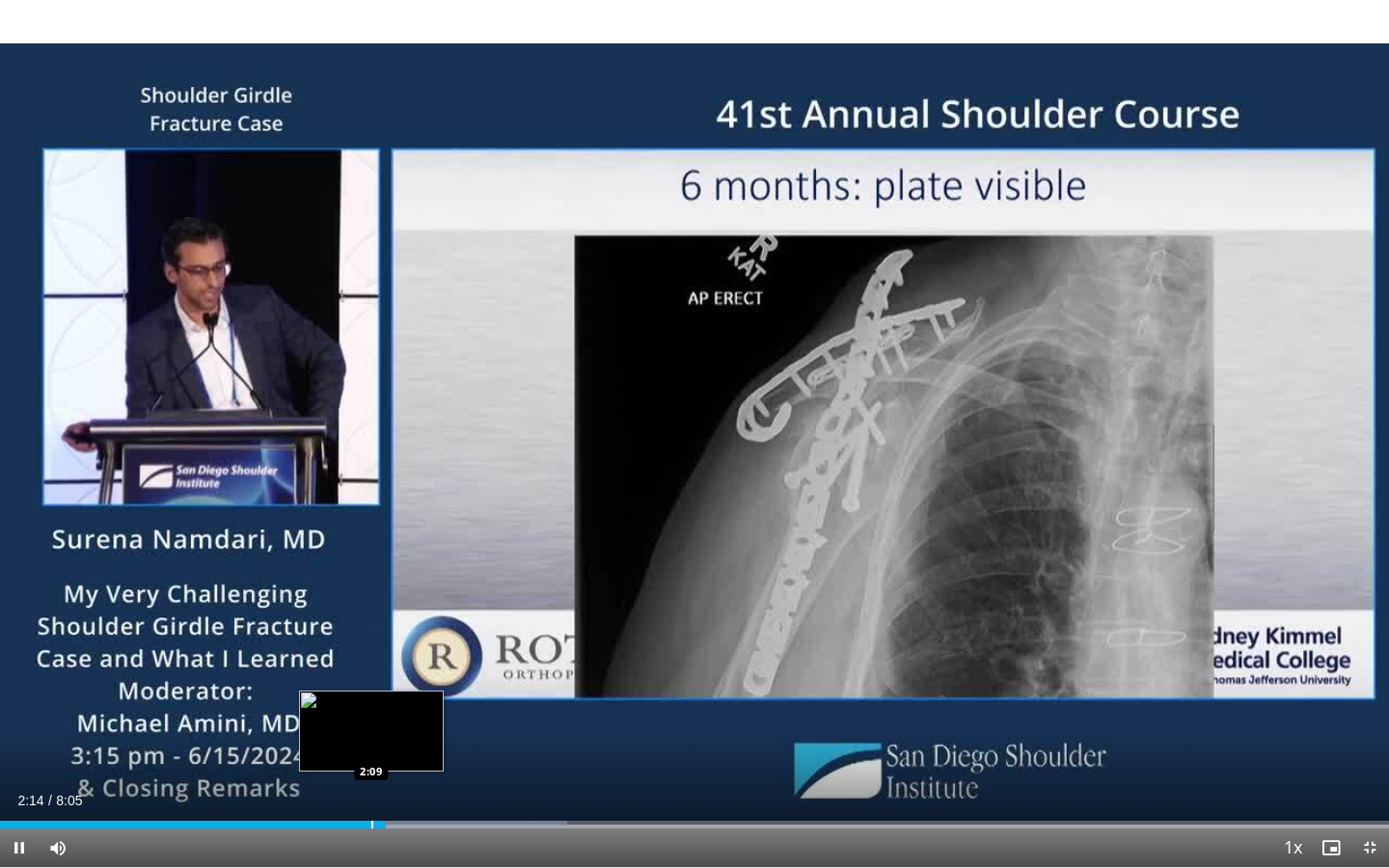 click on "2:14" at bounding box center [193, 825] 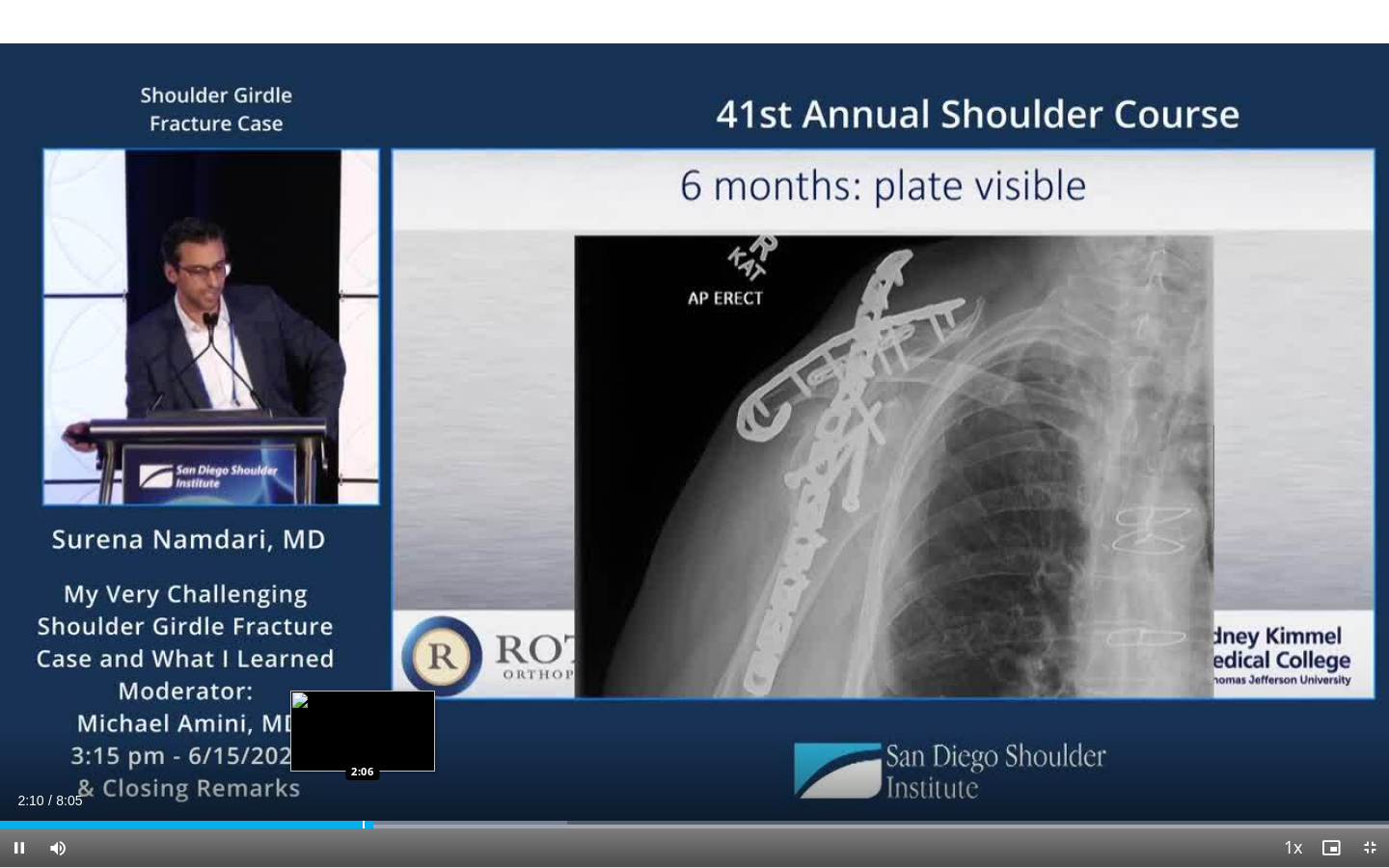 click on "2:10" at bounding box center [186, 825] 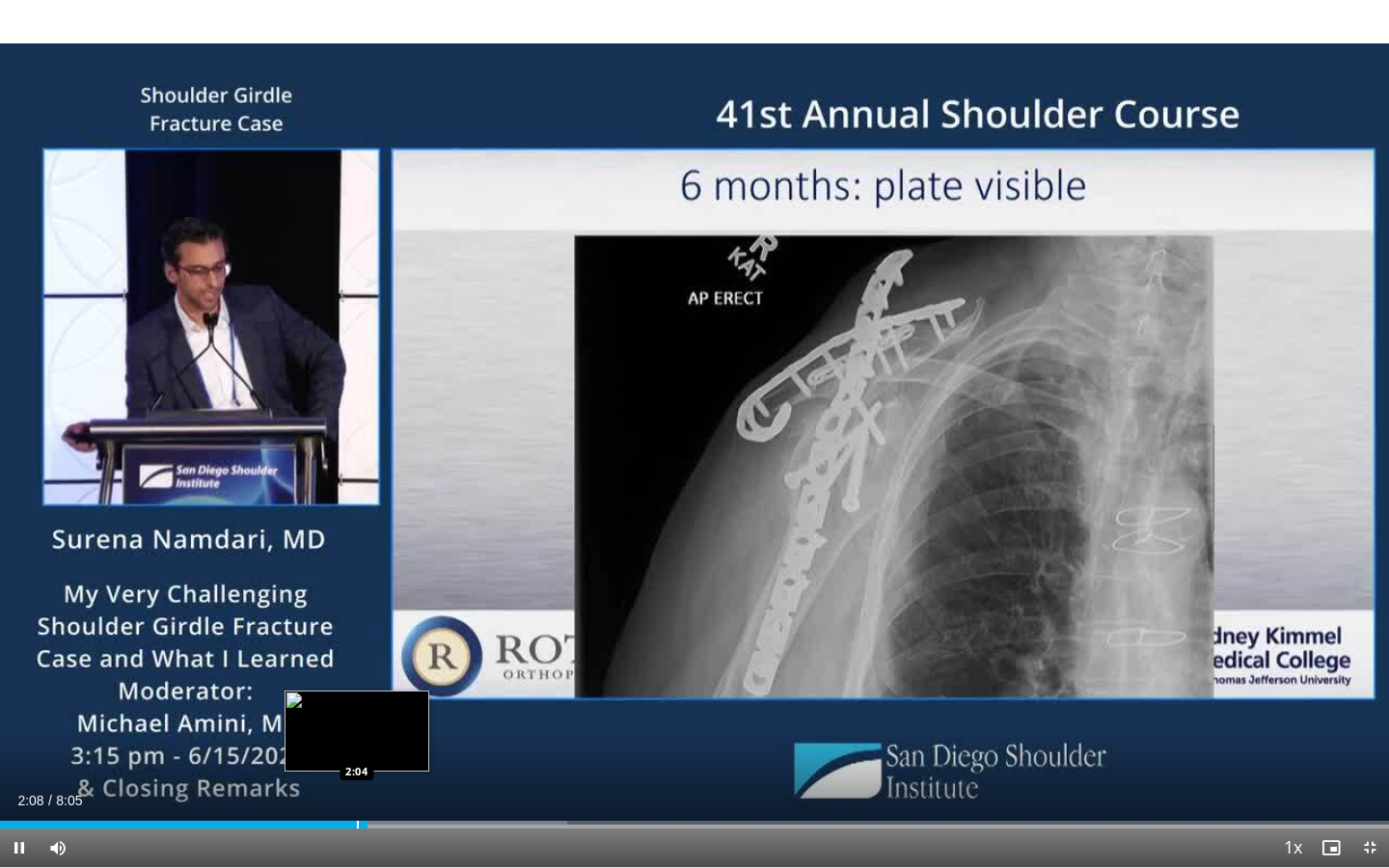 click on "2:08" at bounding box center (183, 825) 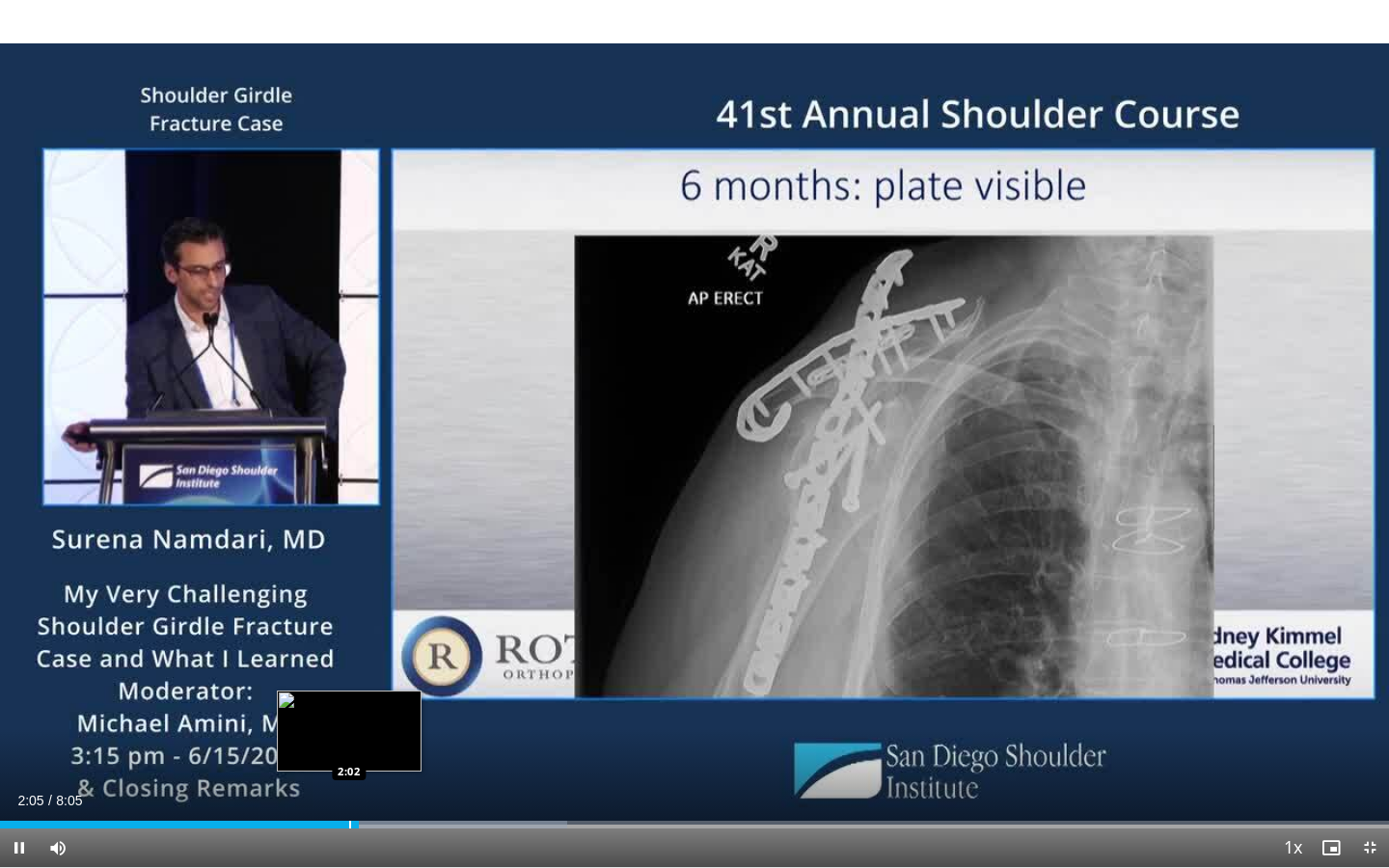 click on "2:05" at bounding box center (179, 825) 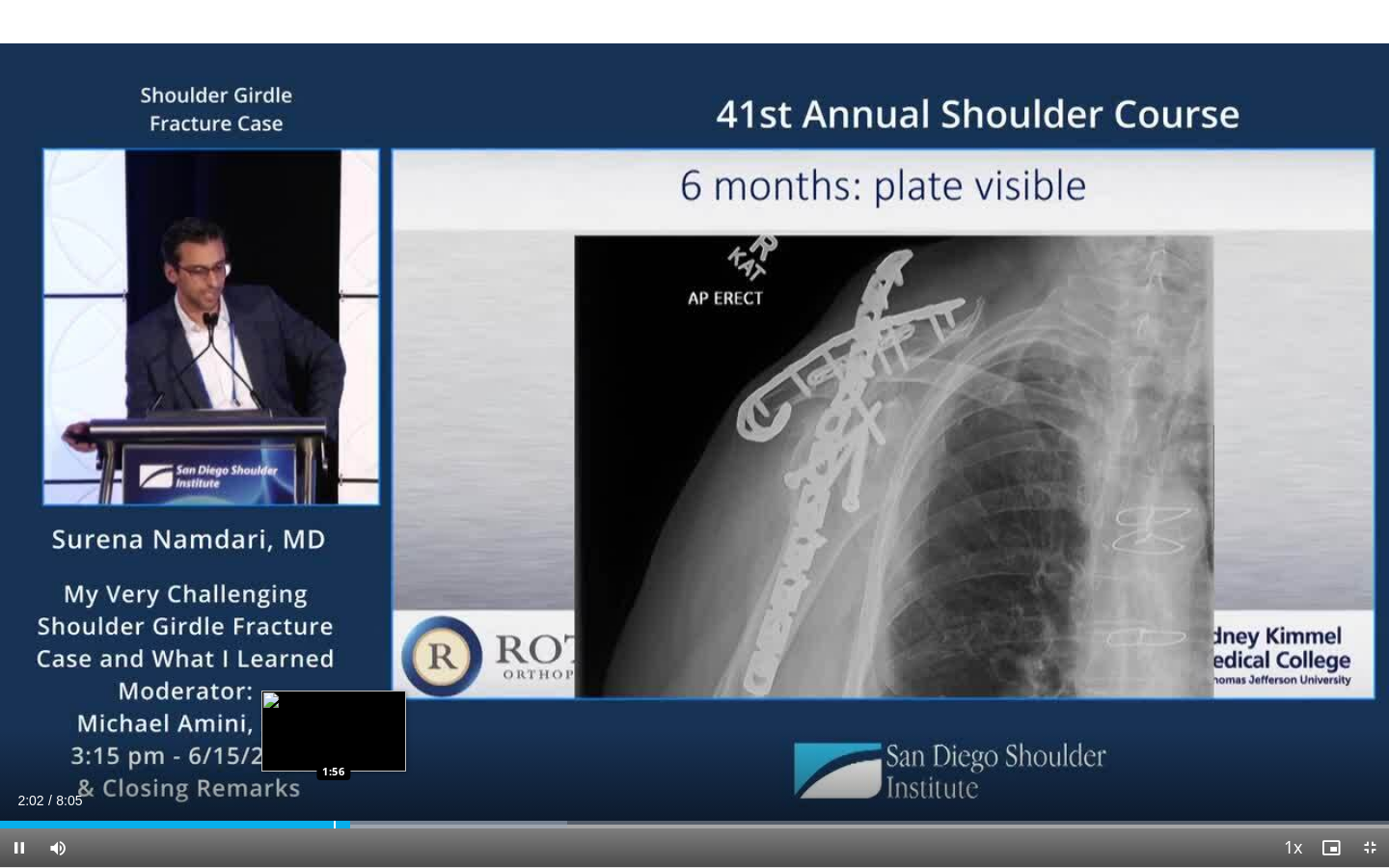 click on "2:02" at bounding box center [175, 825] 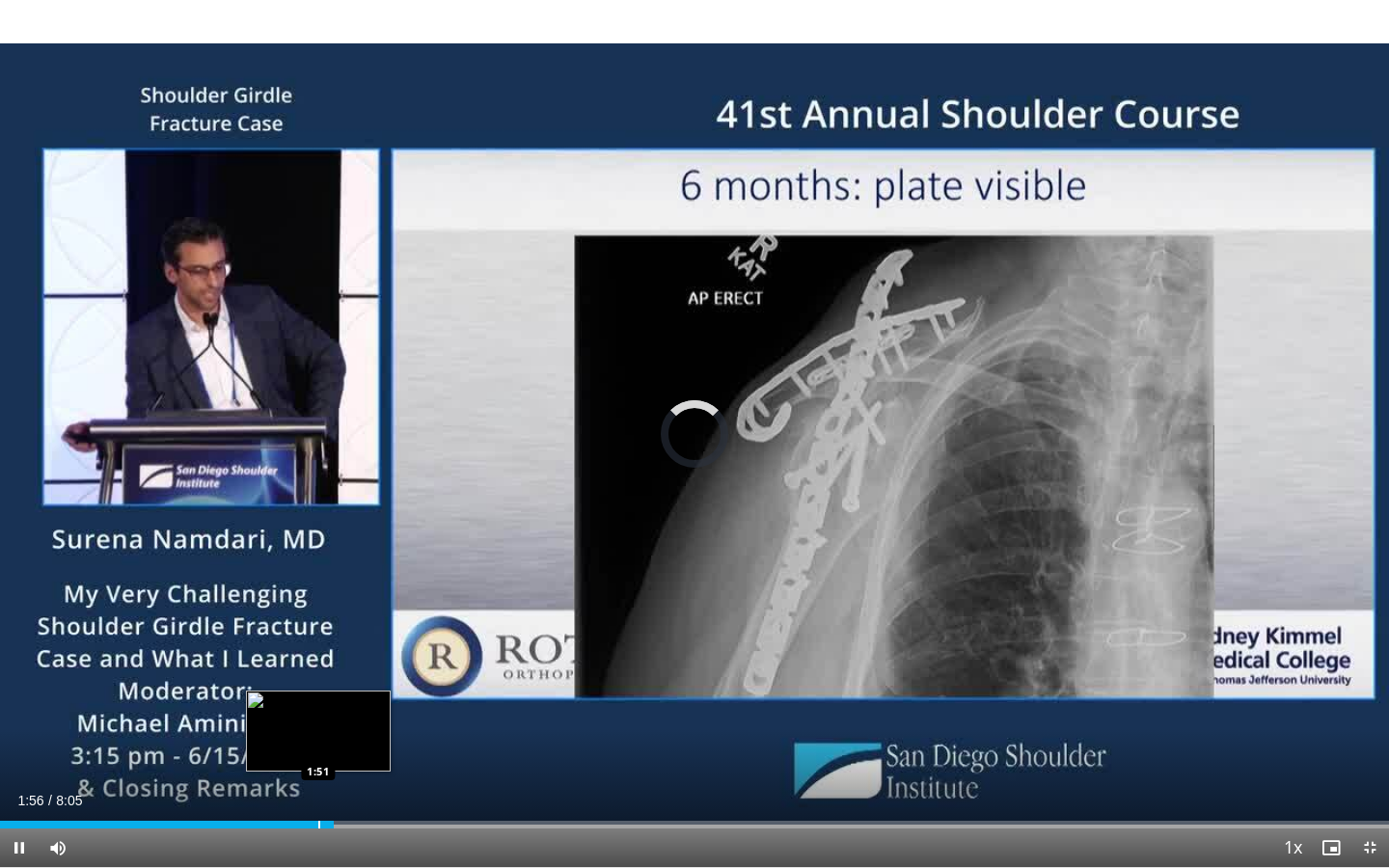 click on "1:56" at bounding box center (167, 825) 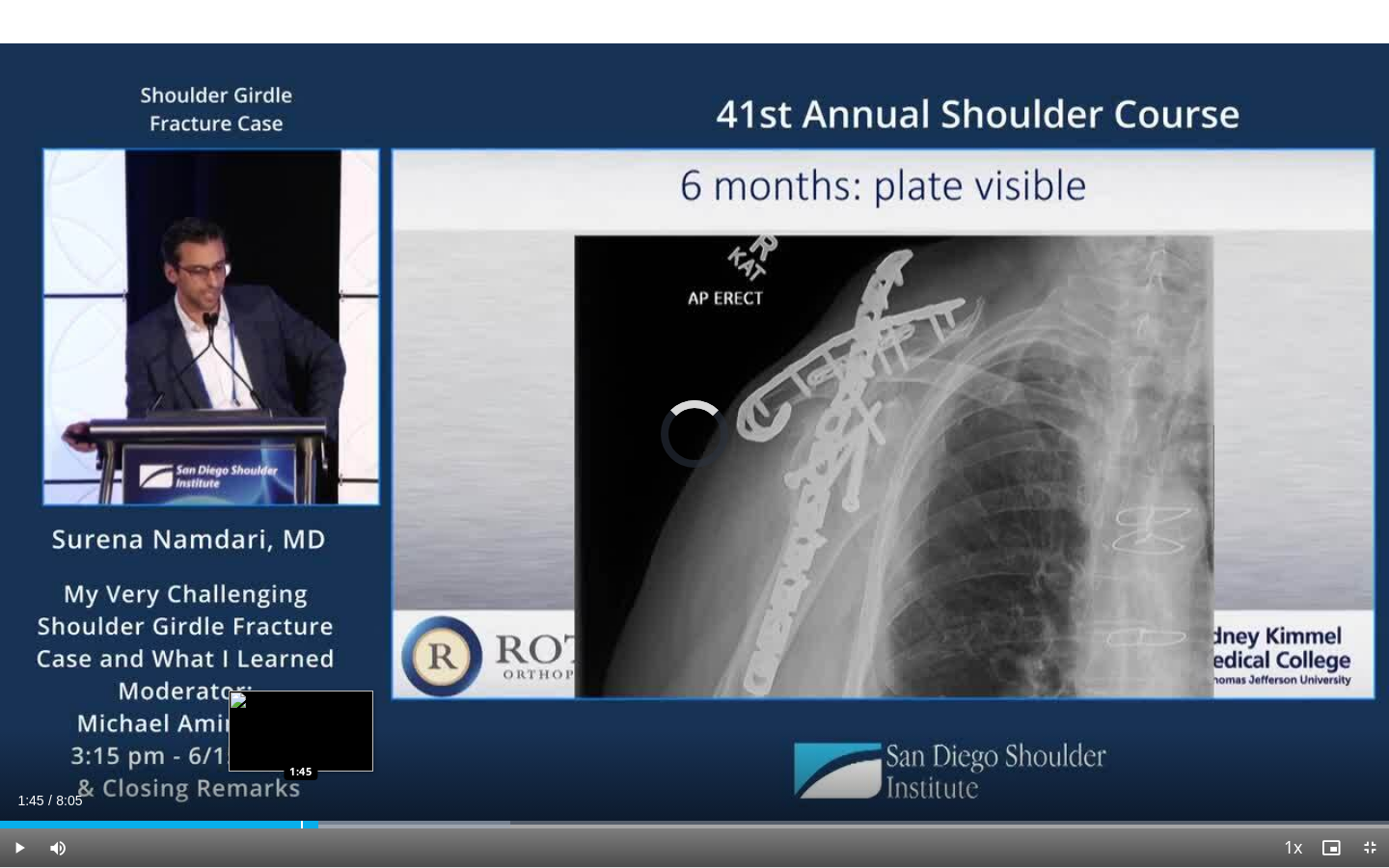 click on "1:51" at bounding box center [159, 825] 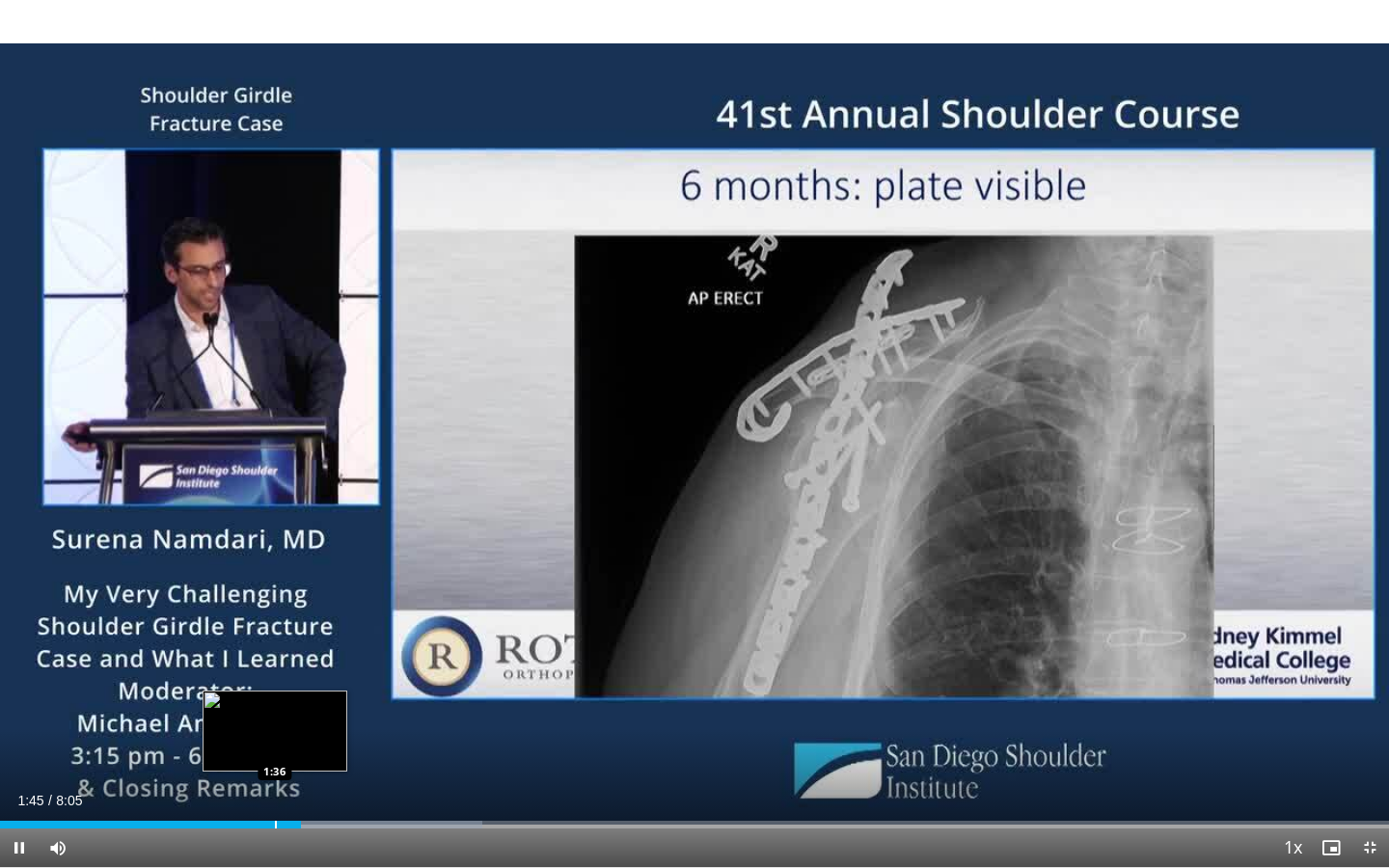 click on "1:45" at bounding box center [150, 825] 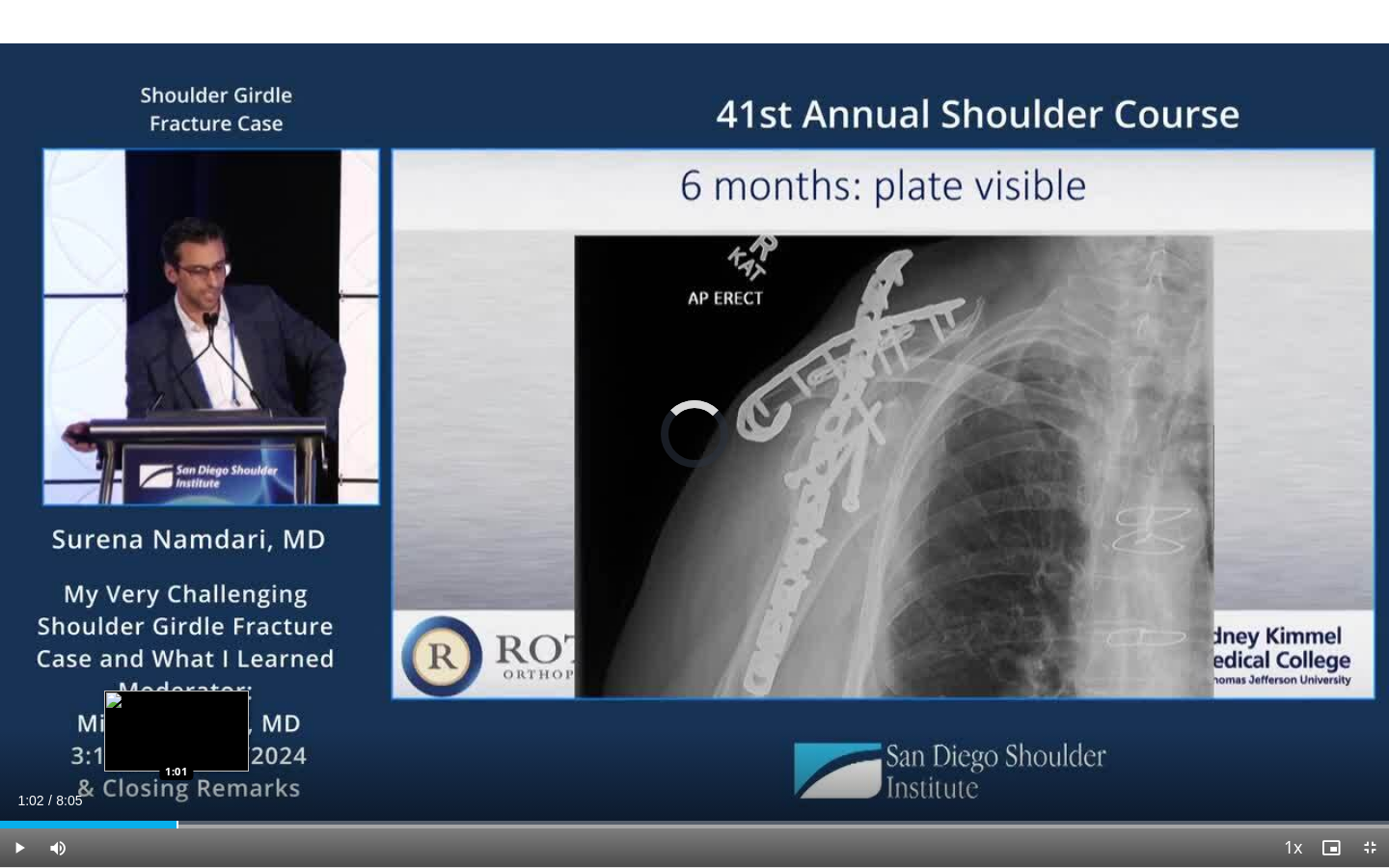 click at bounding box center (177, 825) 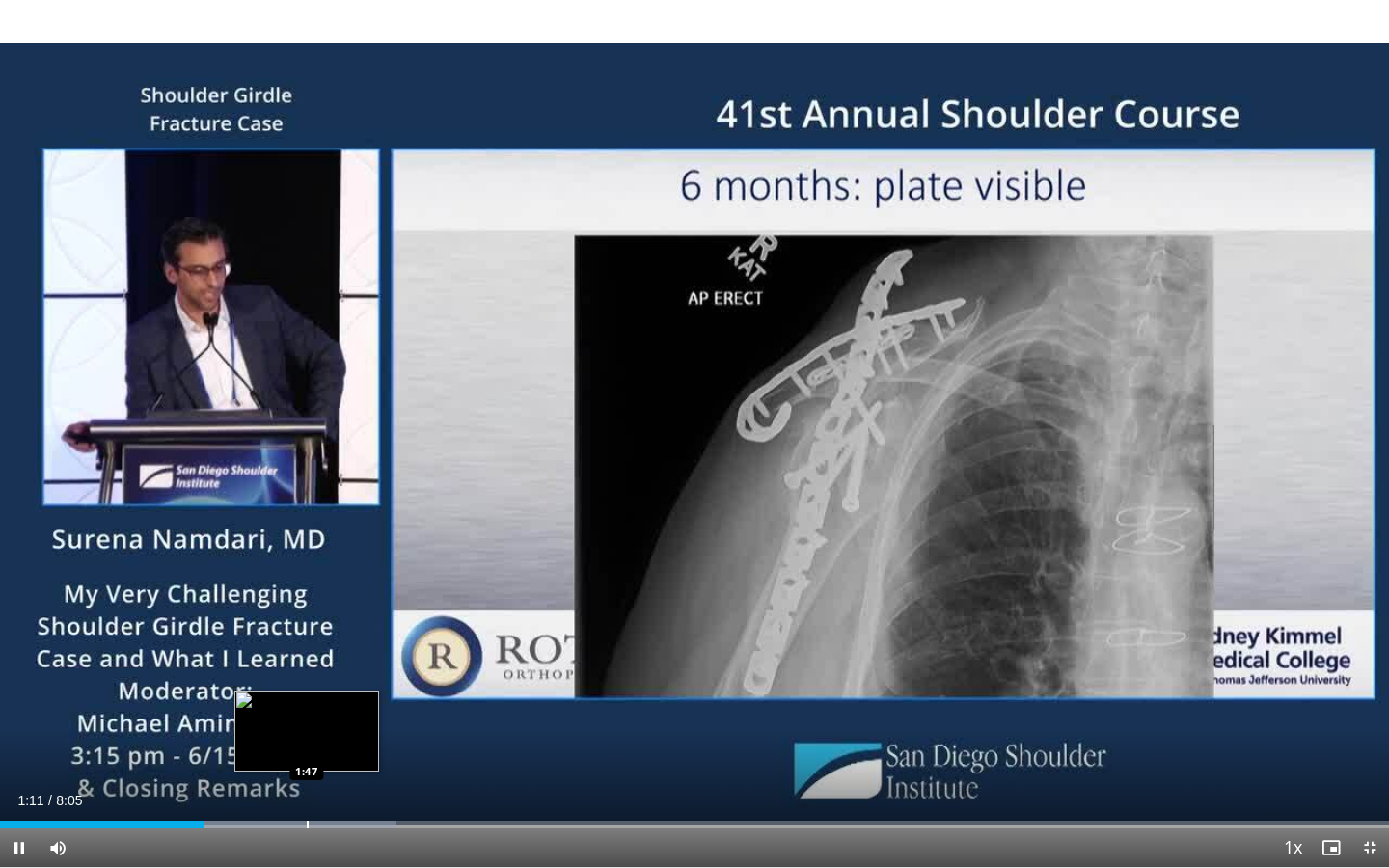click at bounding box center (285, 825) 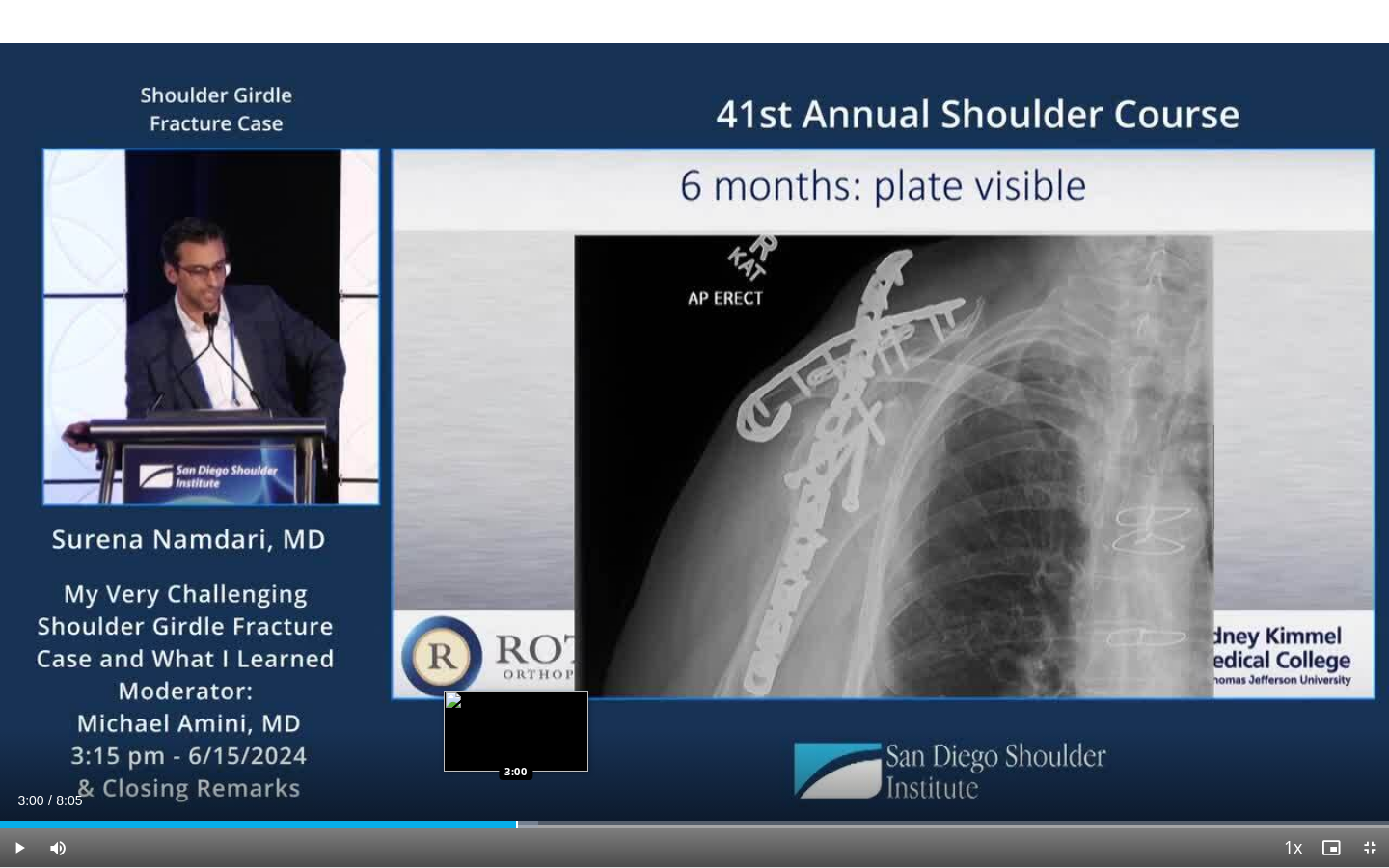 click at bounding box center [517, 825] 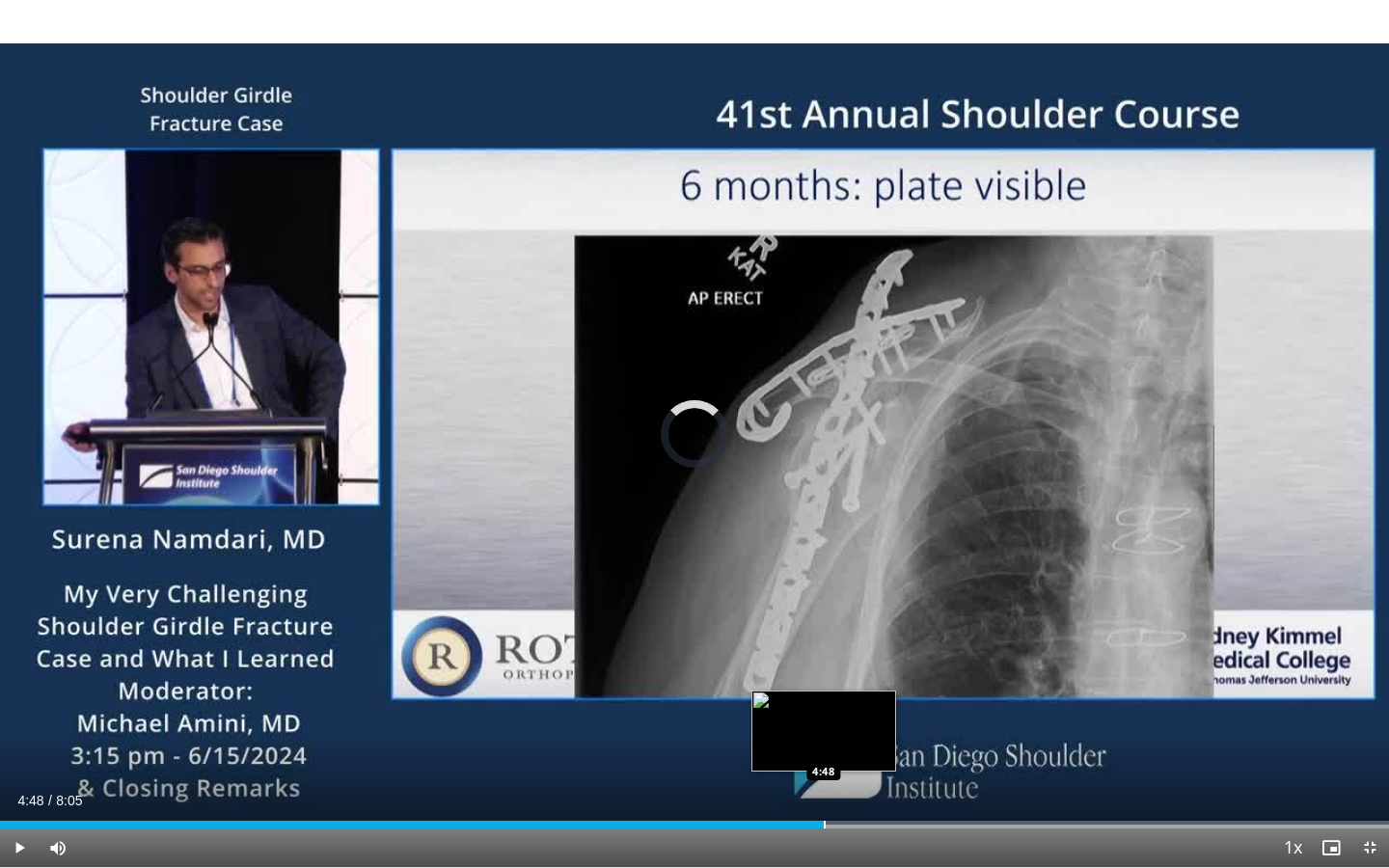 click at bounding box center (825, 825) 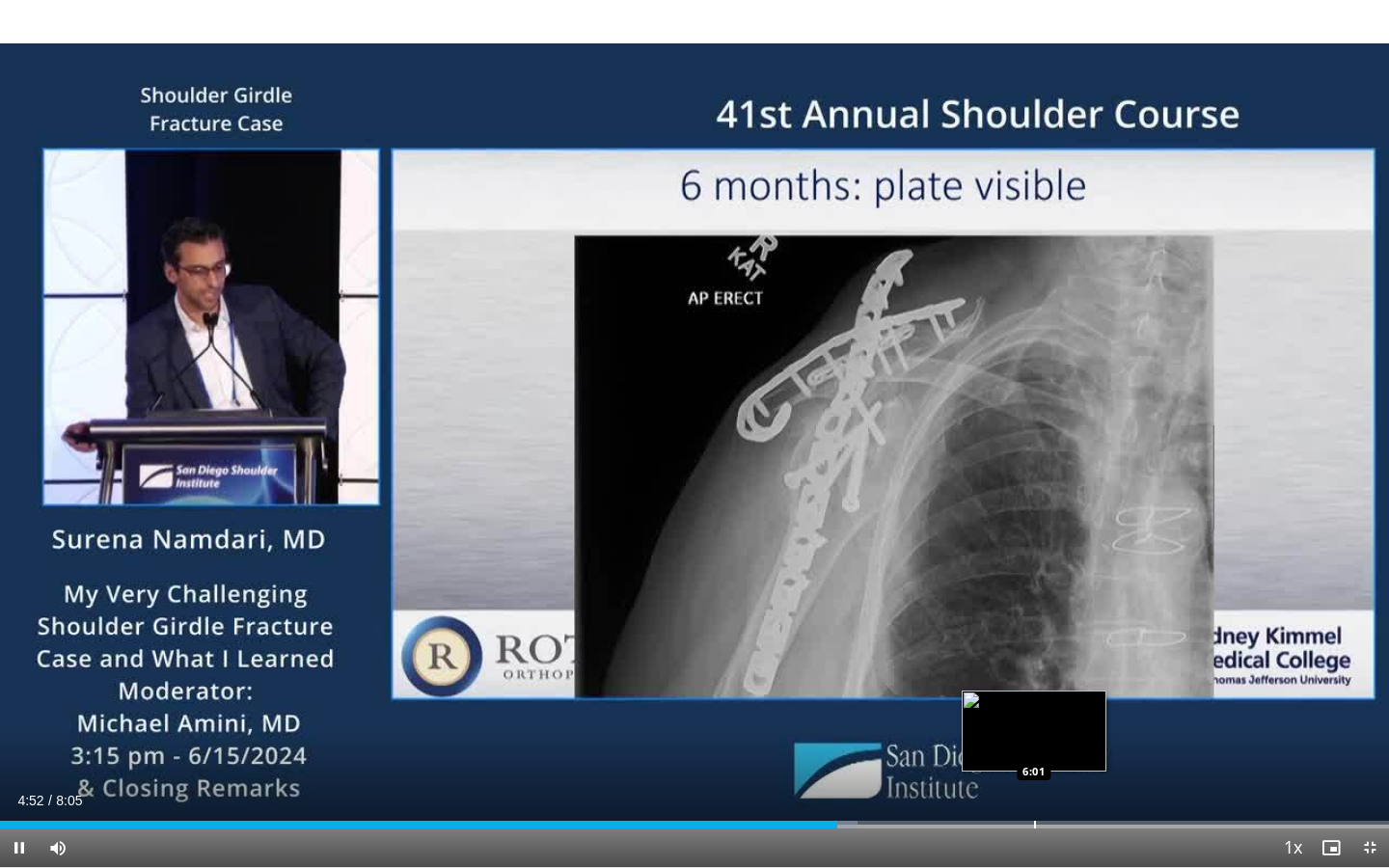 click at bounding box center (1035, 825) 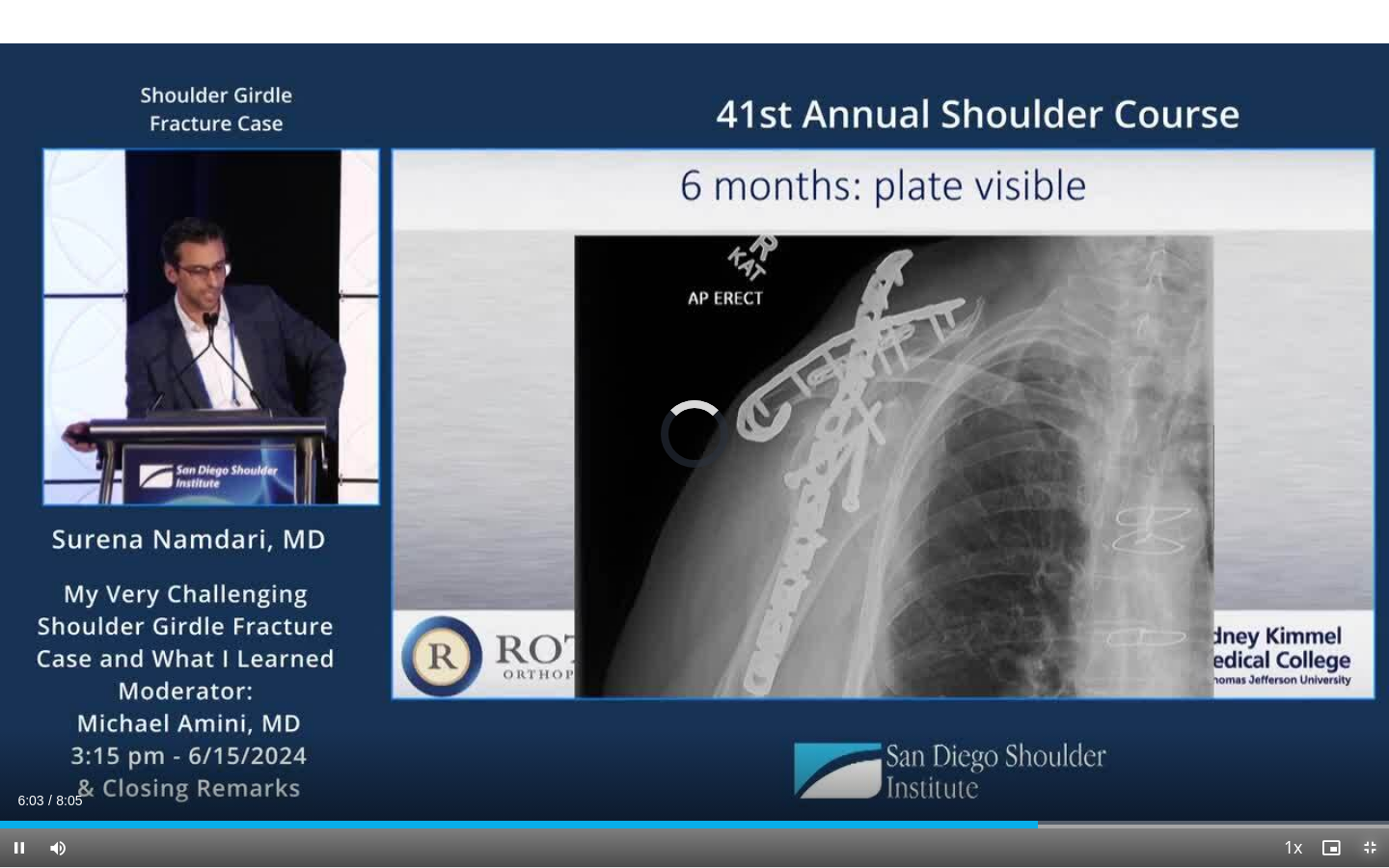 click at bounding box center [1370, 848] 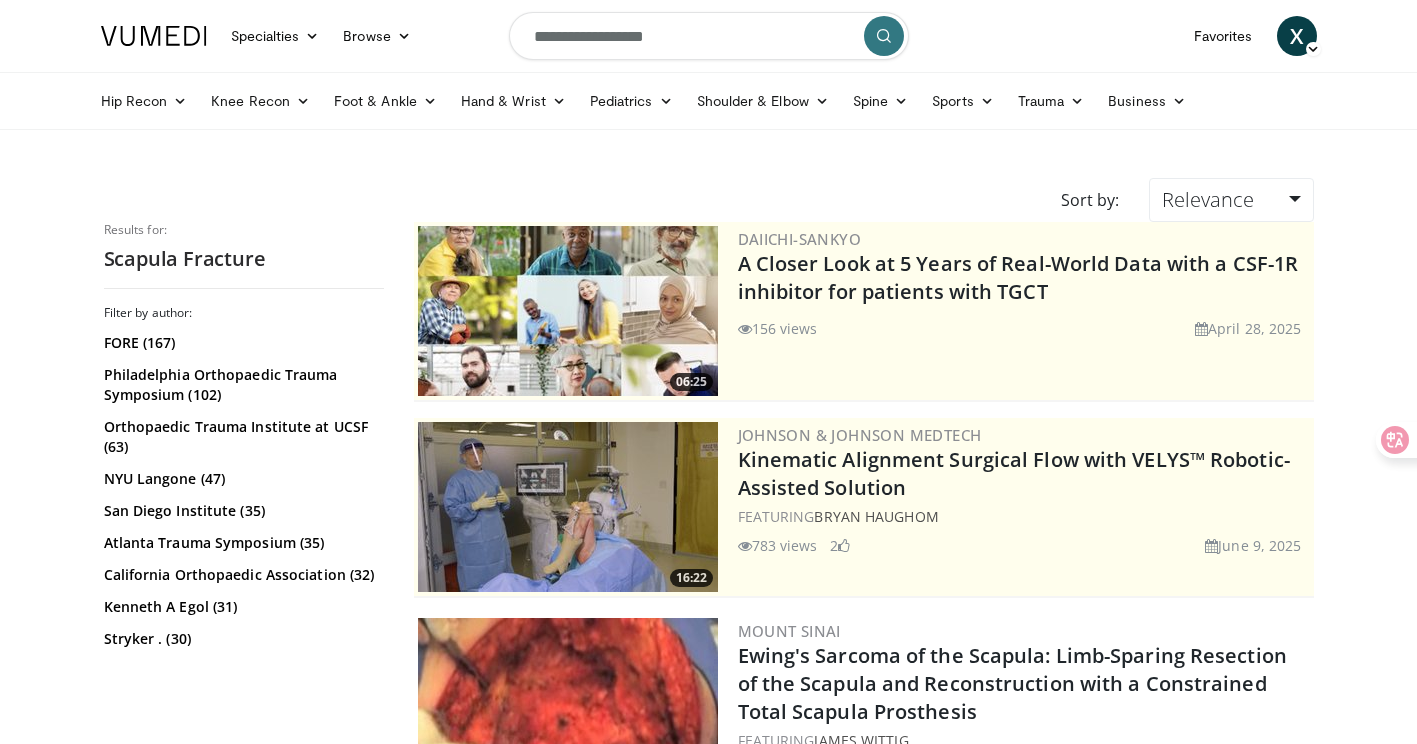 scroll, scrollTop: 300, scrollLeft: 0, axis: vertical 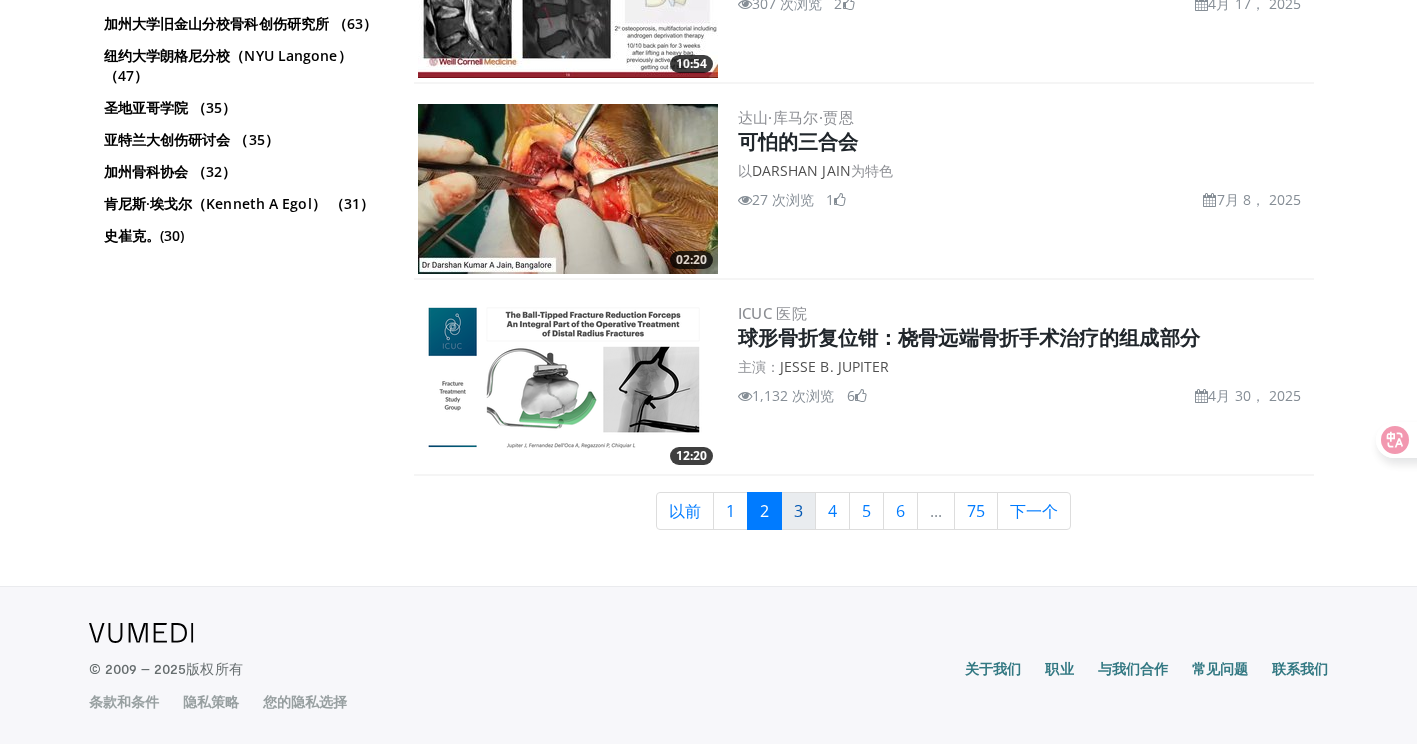click on "3" at bounding box center [798, 511] 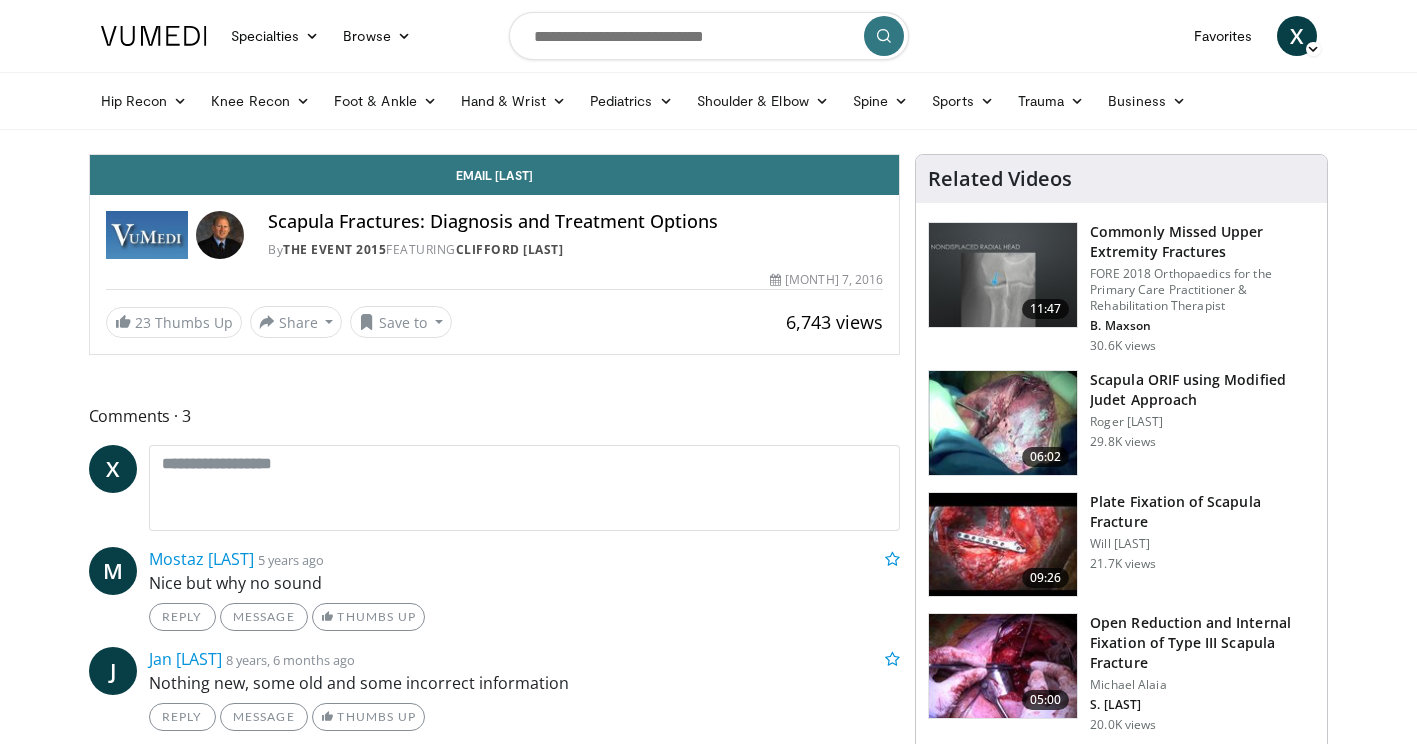 scroll, scrollTop: 0, scrollLeft: 0, axis: both 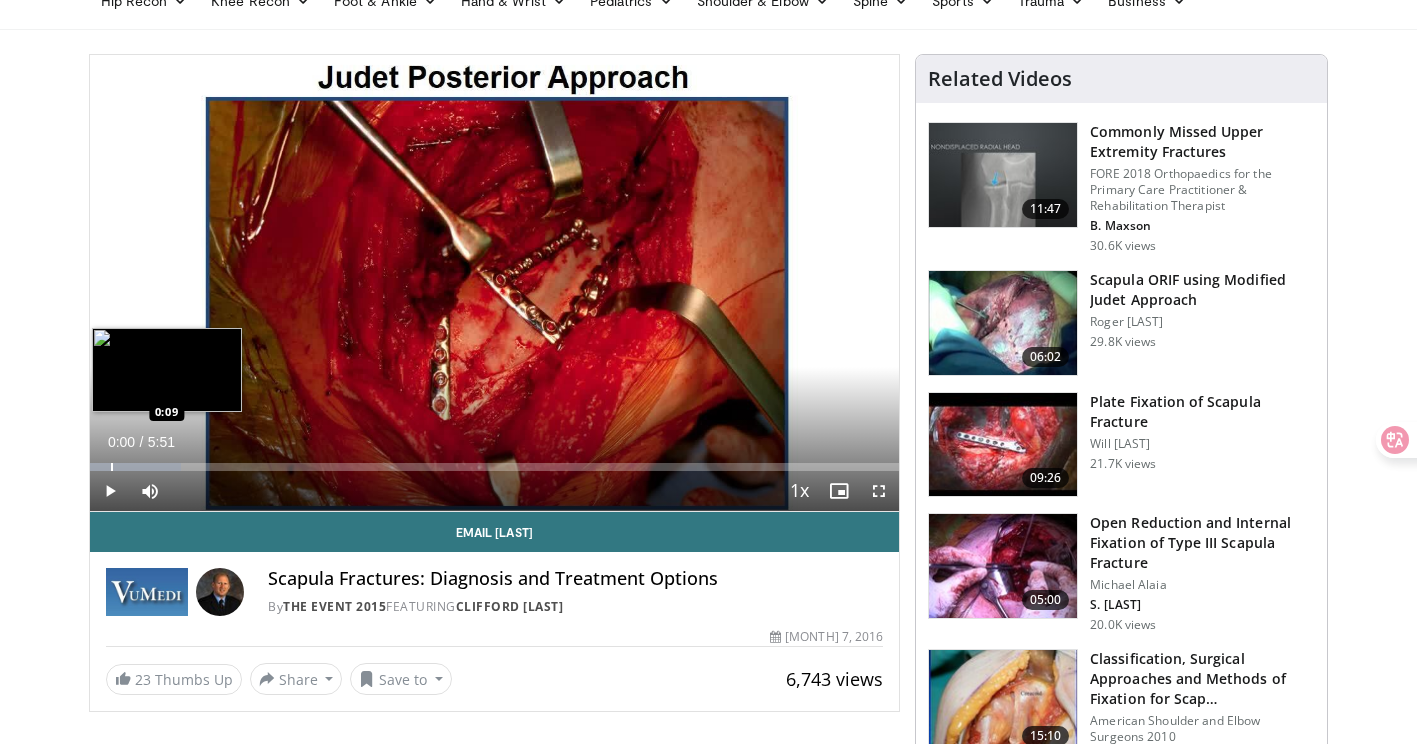 click on "Loaded :  11.28% 0:00 0:09" at bounding box center [495, 467] 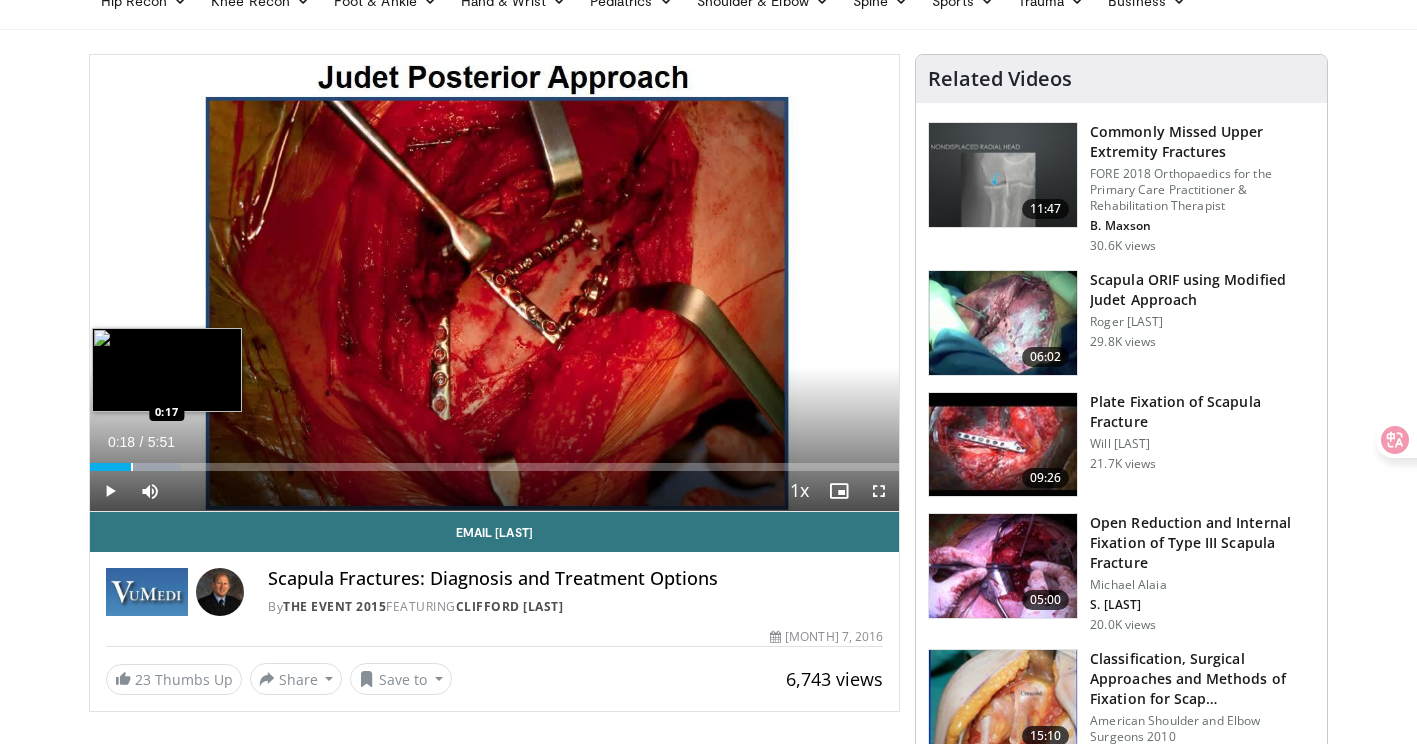 click at bounding box center [135, 467] 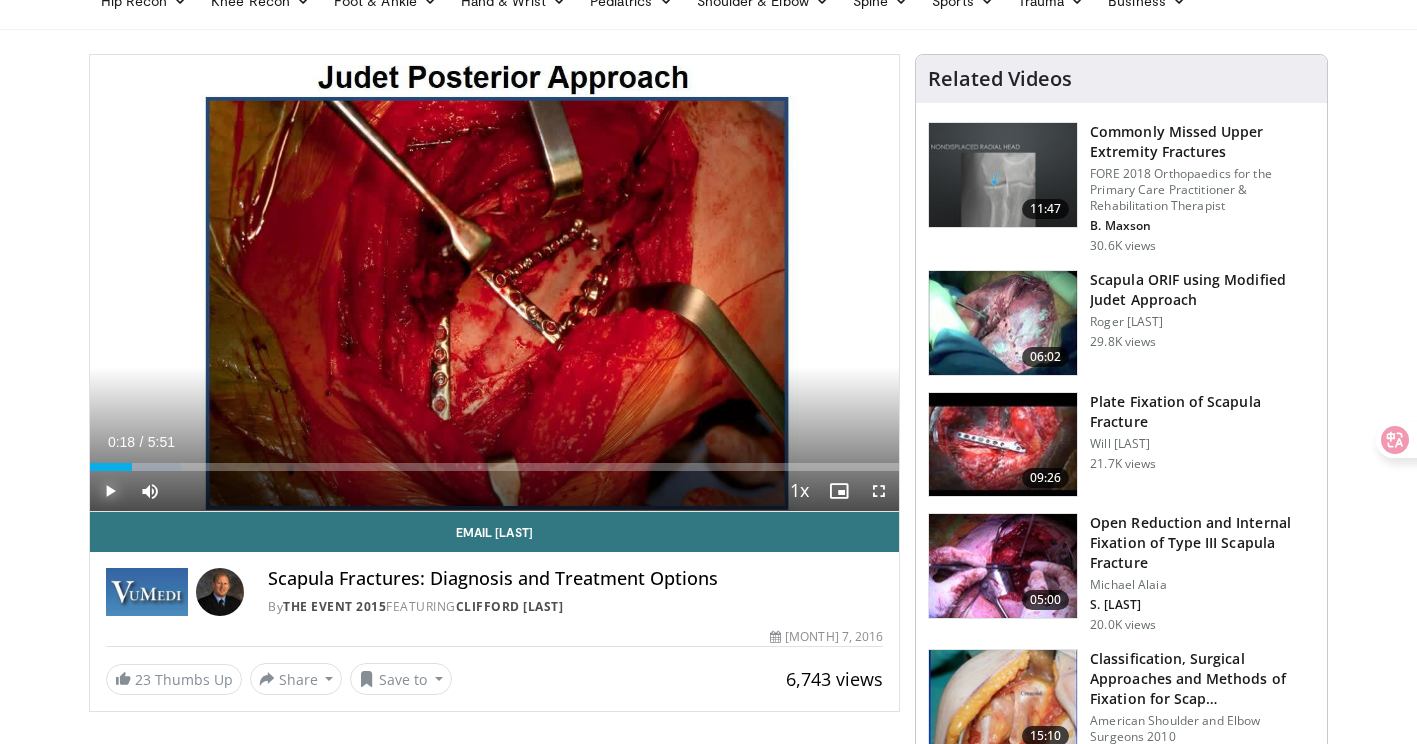 click at bounding box center (110, 491) 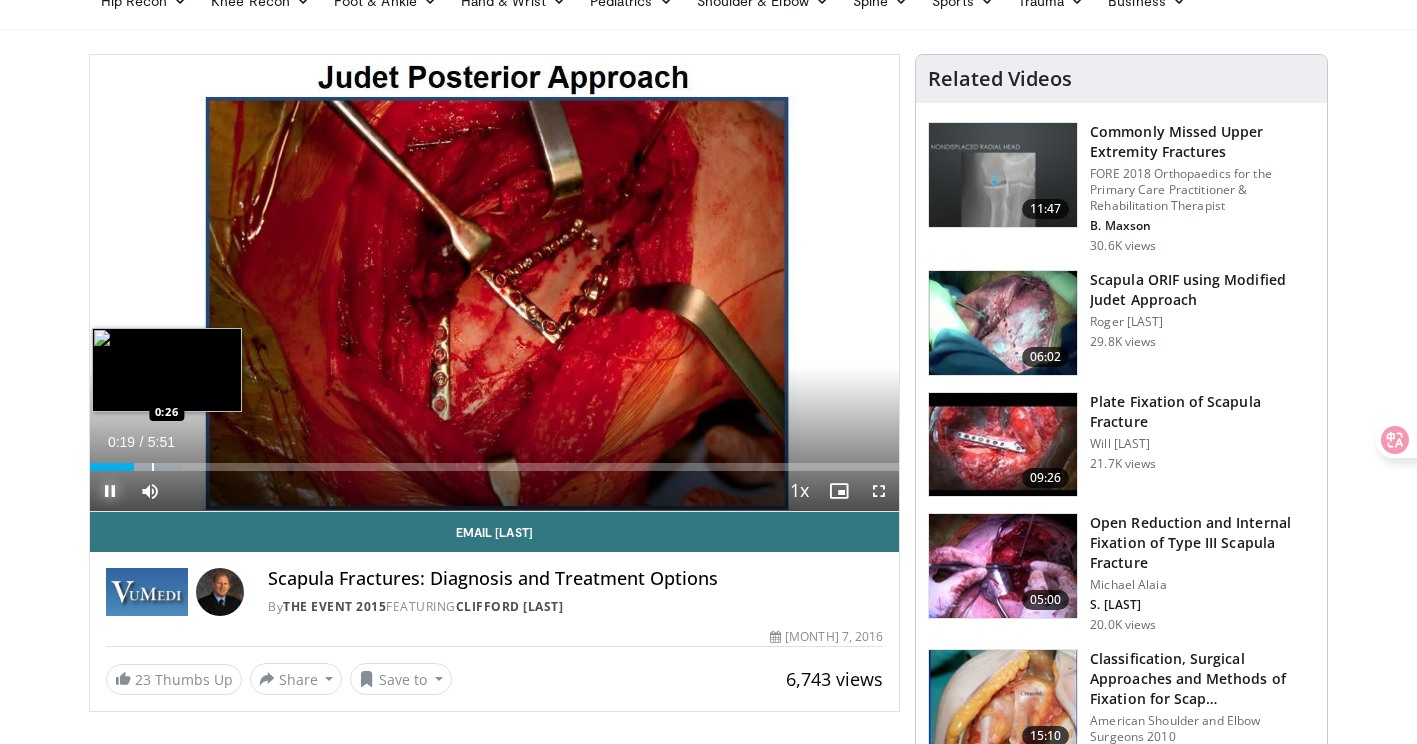 click on "Loaded :  11.28% 0:19 0:26" at bounding box center (495, 467) 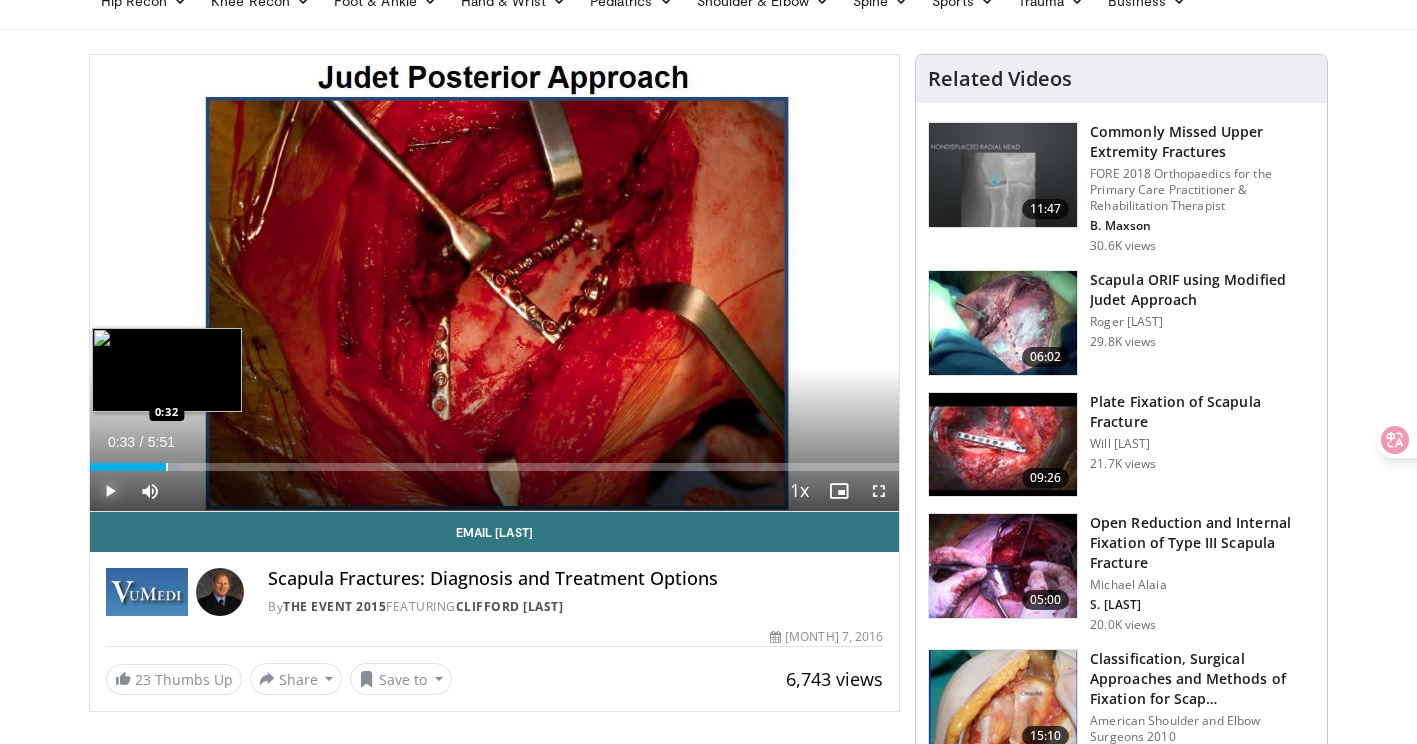 click at bounding box center (167, 467) 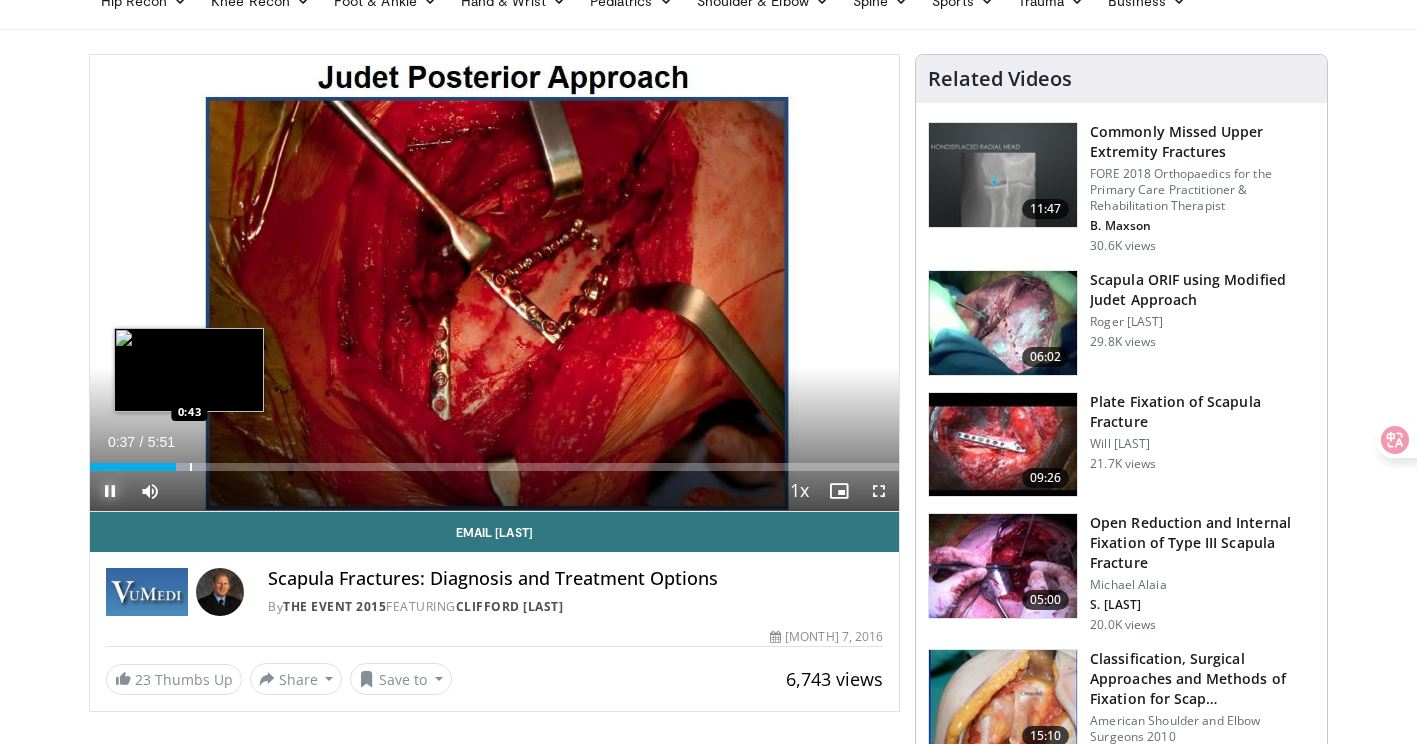 click at bounding box center (191, 467) 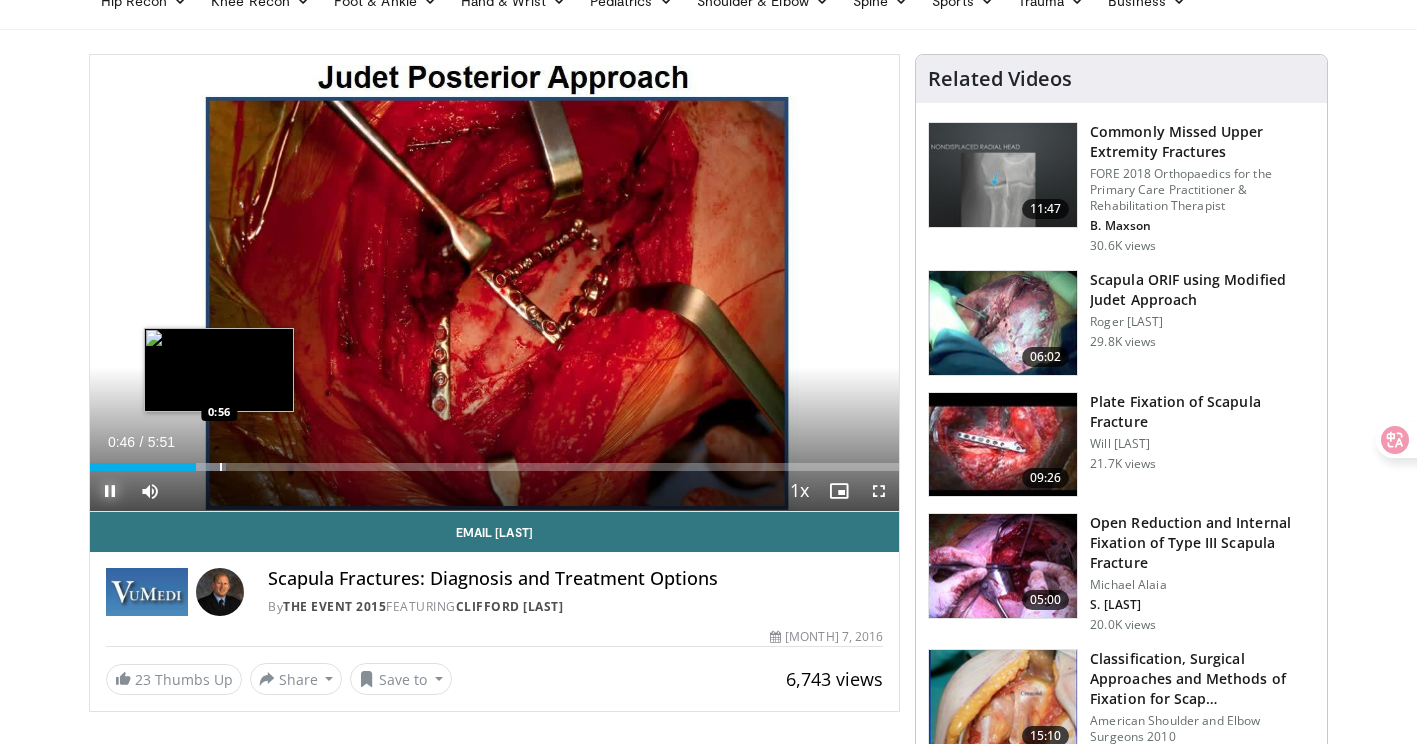 click at bounding box center (221, 467) 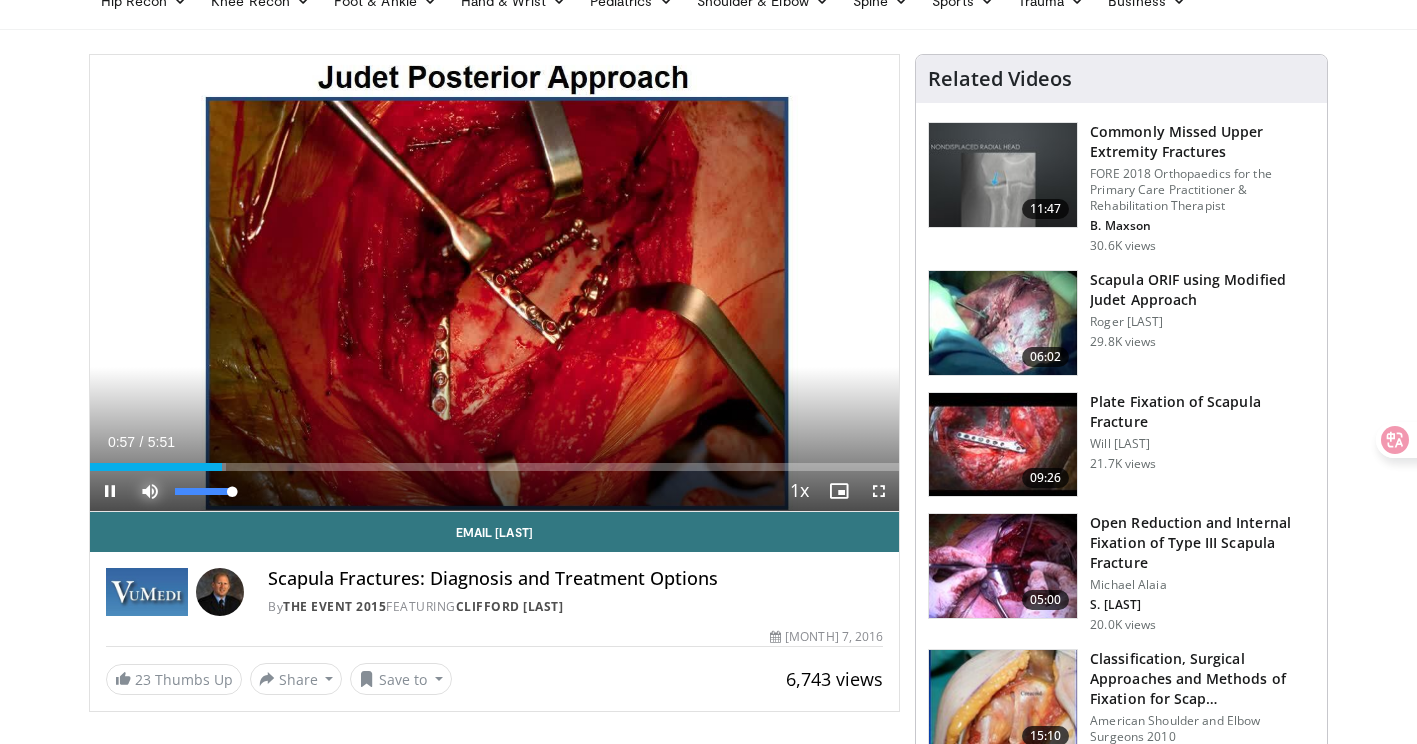 click at bounding box center (150, 491) 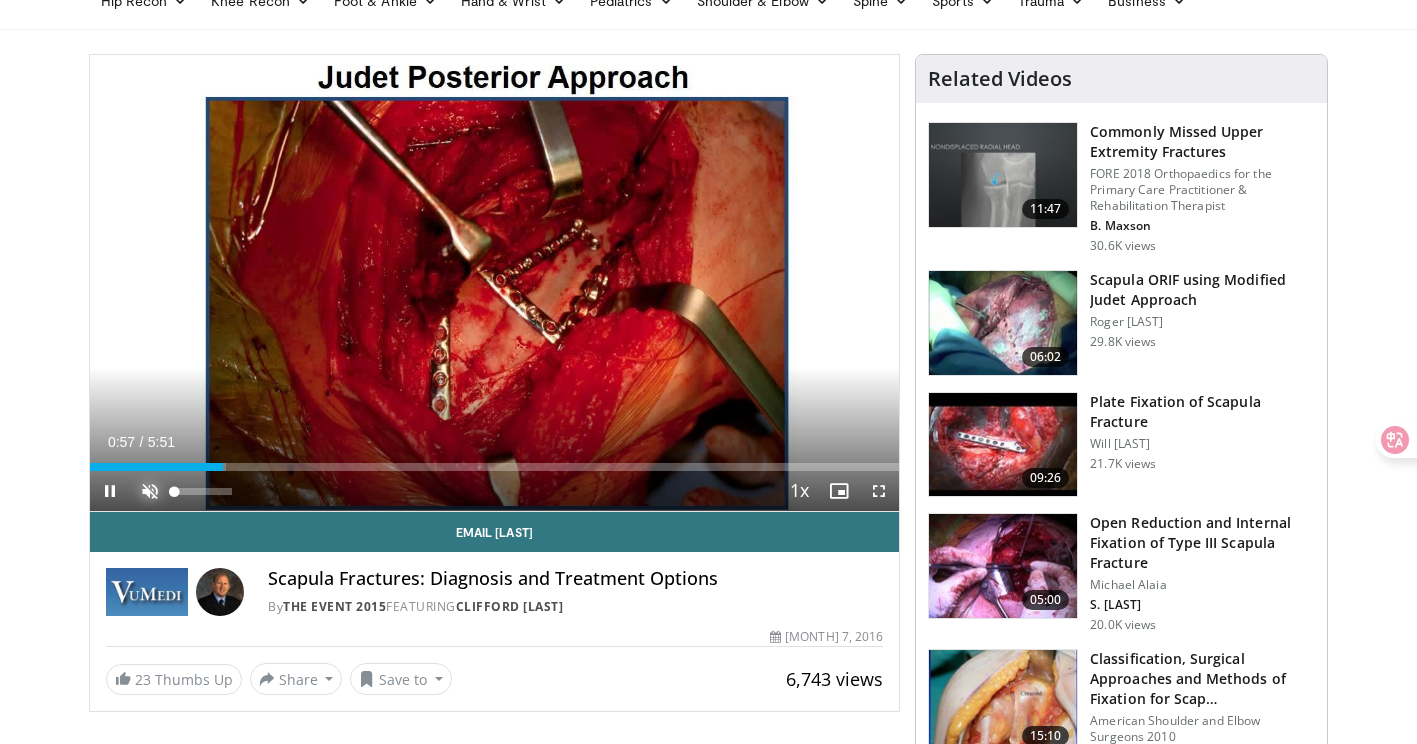 click at bounding box center [150, 491] 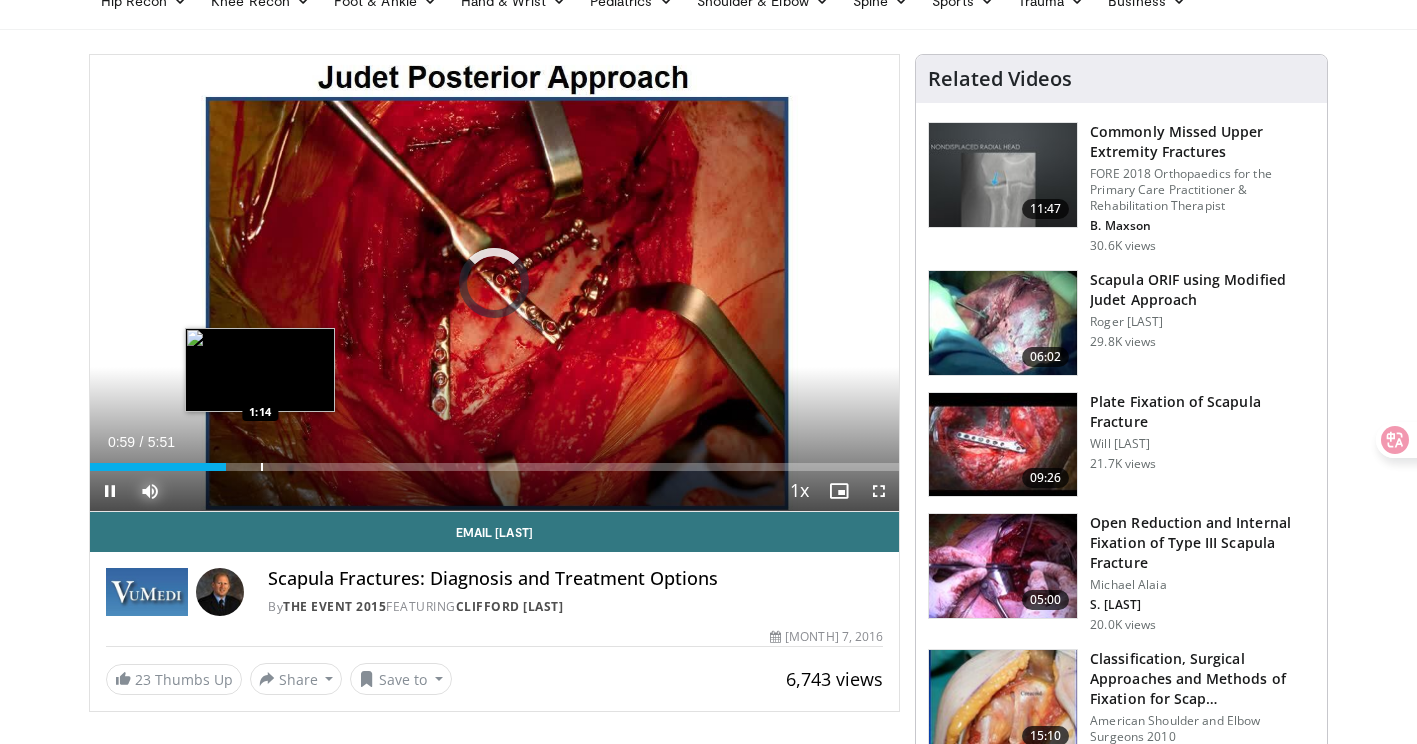 click on "Loaded :  16.92% 0:59 1:14" at bounding box center [495, 467] 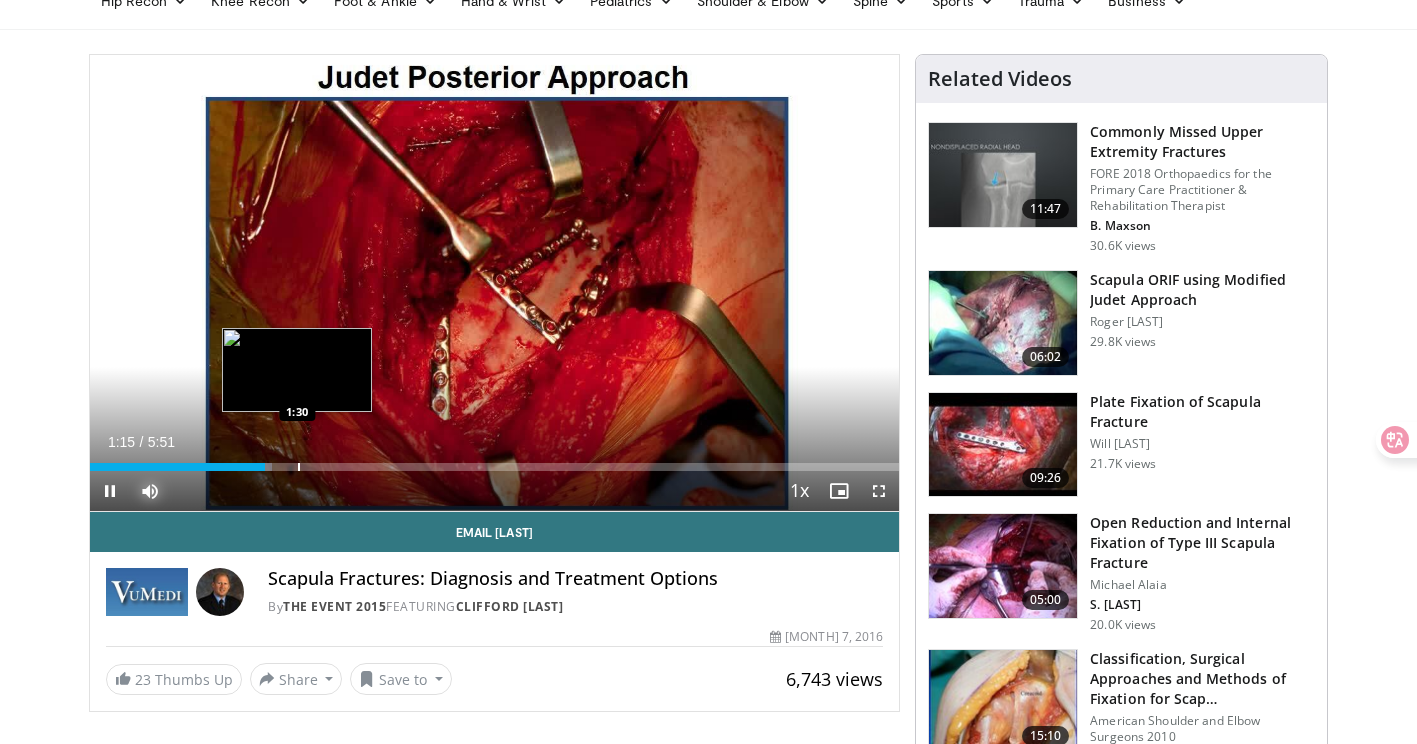 click on "Loaded :  22.56% 1:16 1:30" at bounding box center (495, 467) 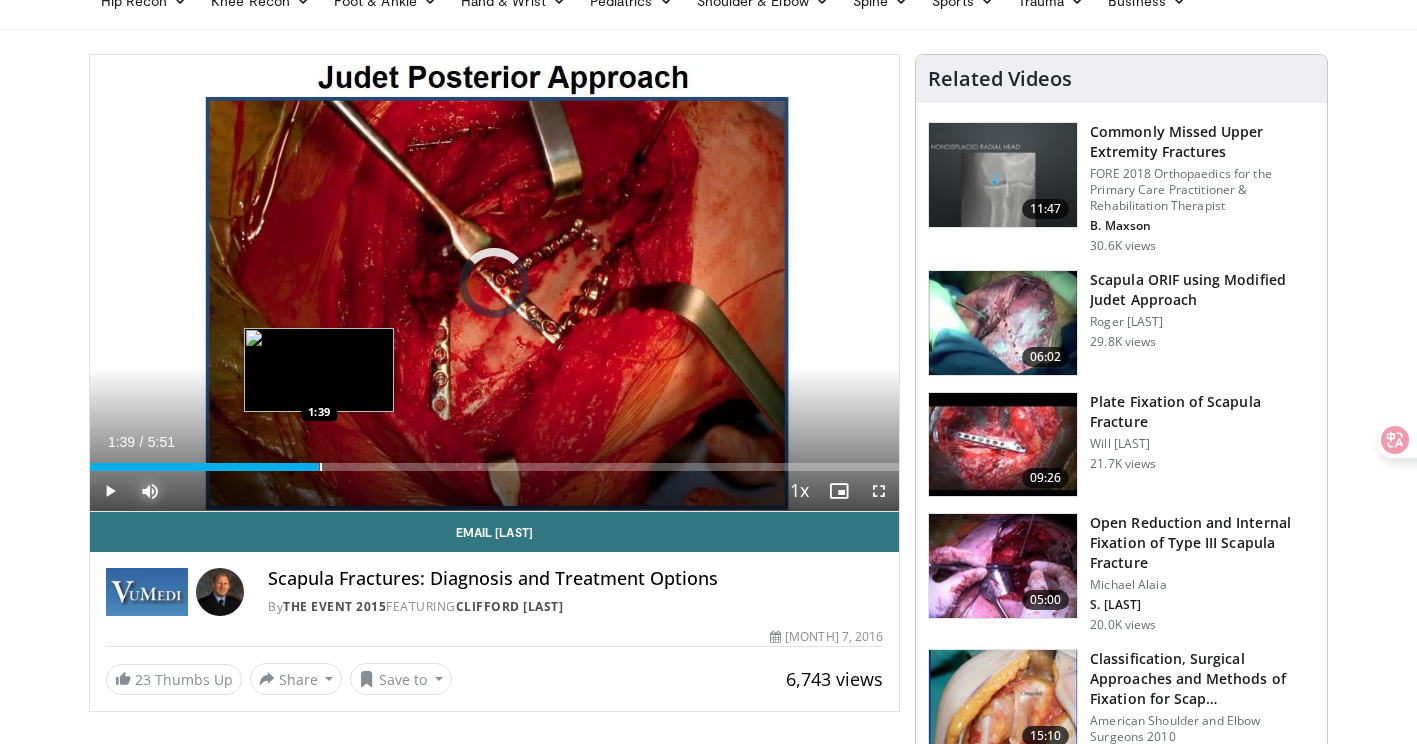 click at bounding box center [321, 467] 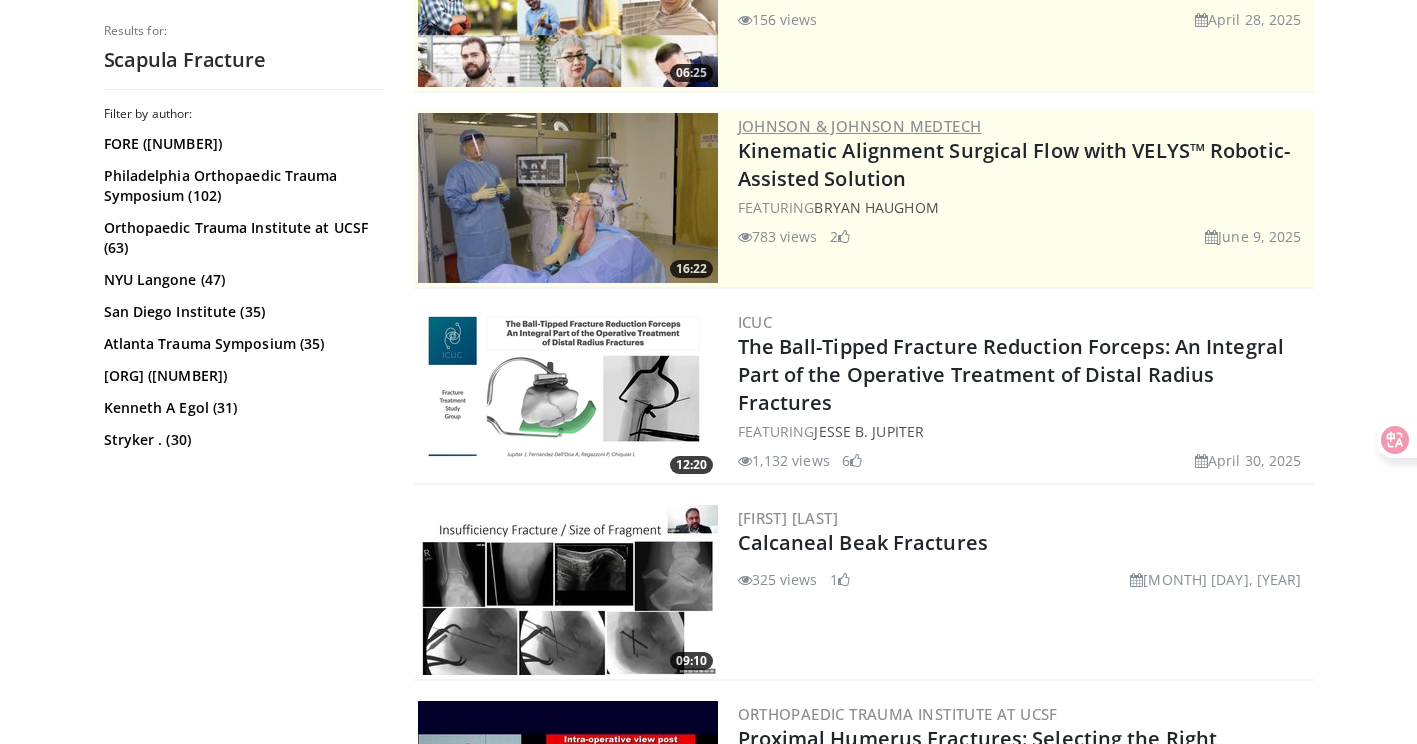 scroll, scrollTop: 400, scrollLeft: 0, axis: vertical 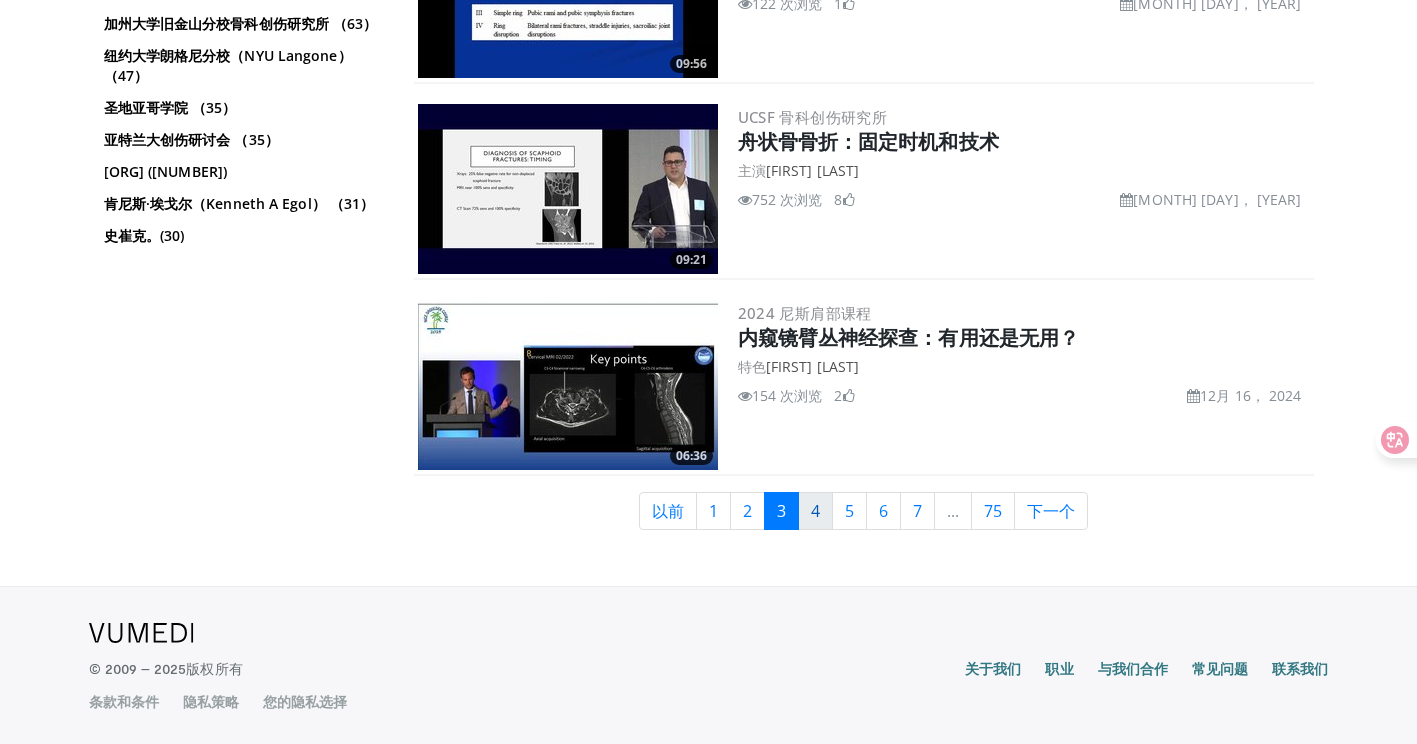 click on "4" at bounding box center (815, 511) 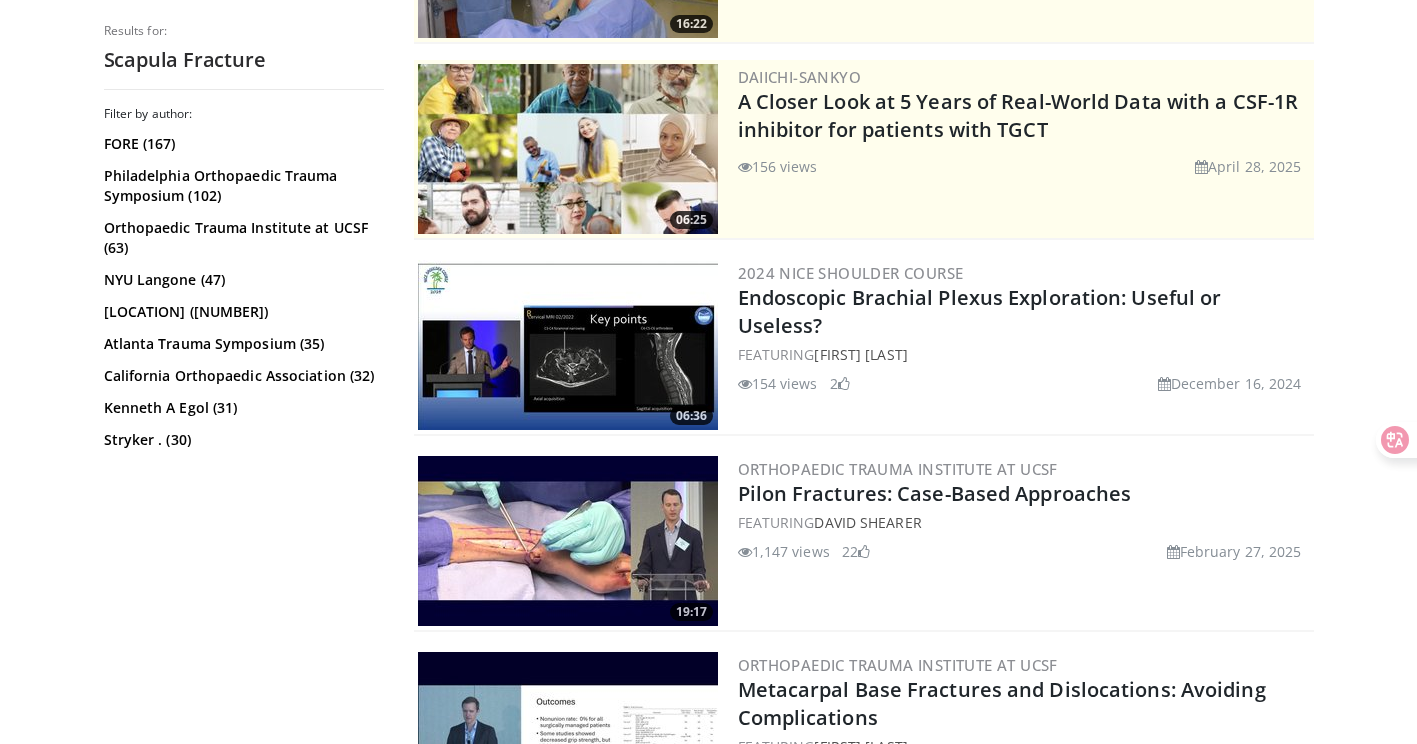 scroll, scrollTop: 400, scrollLeft: 0, axis: vertical 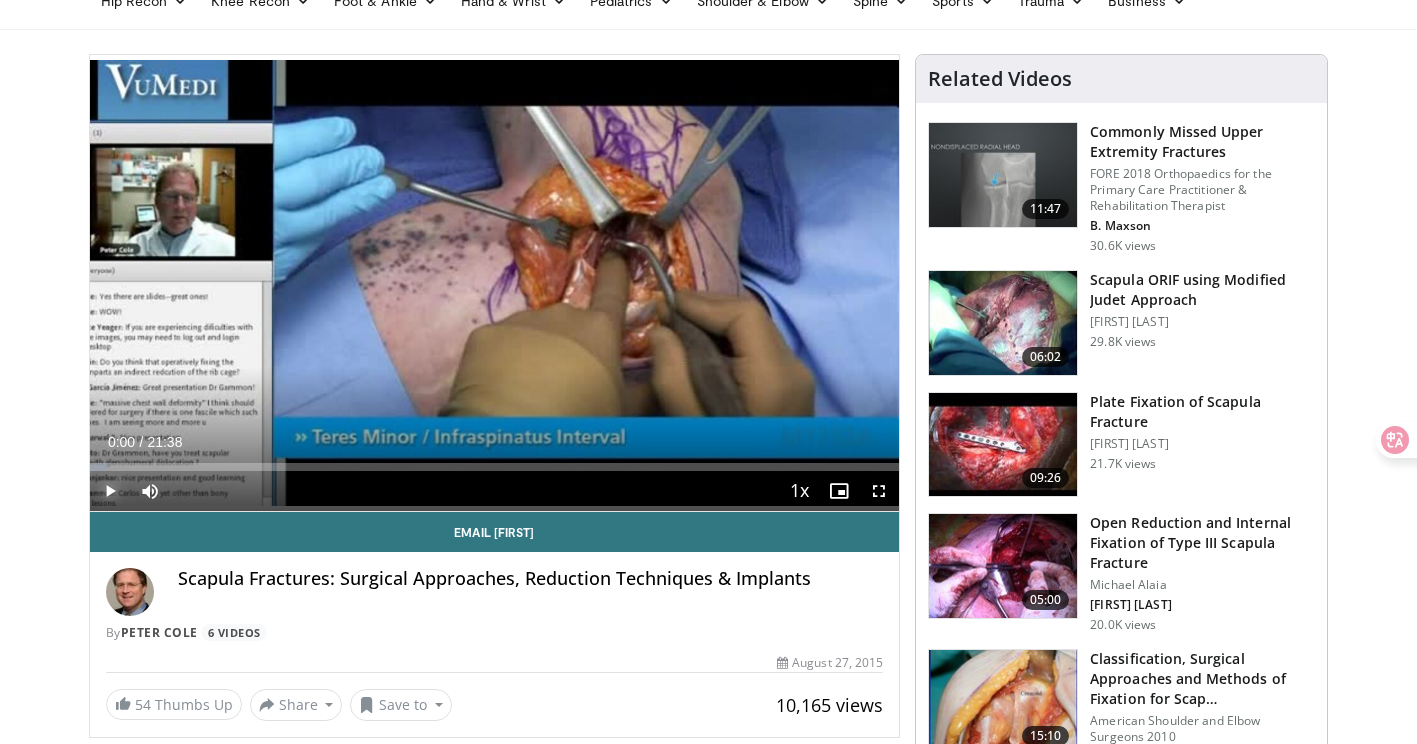 click at bounding box center [110, 491] 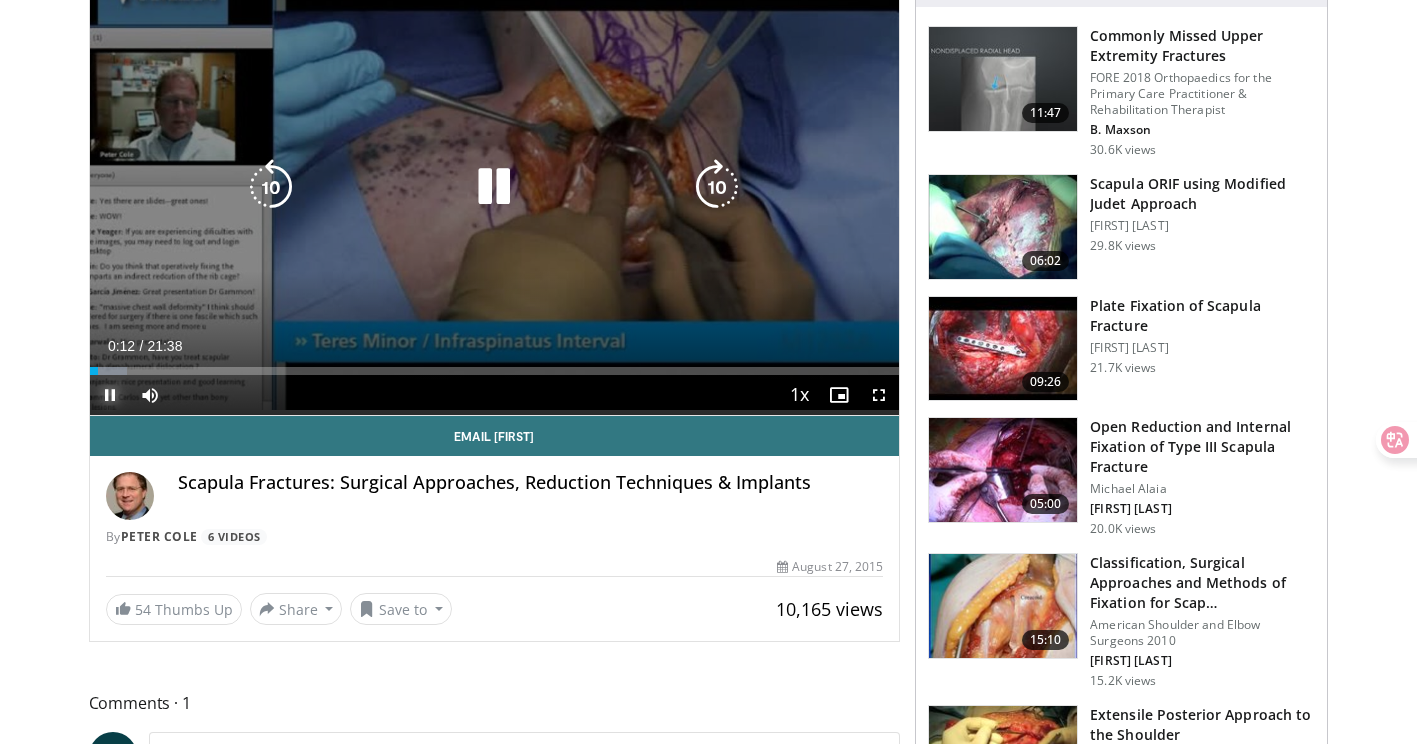 scroll, scrollTop: 0, scrollLeft: 0, axis: both 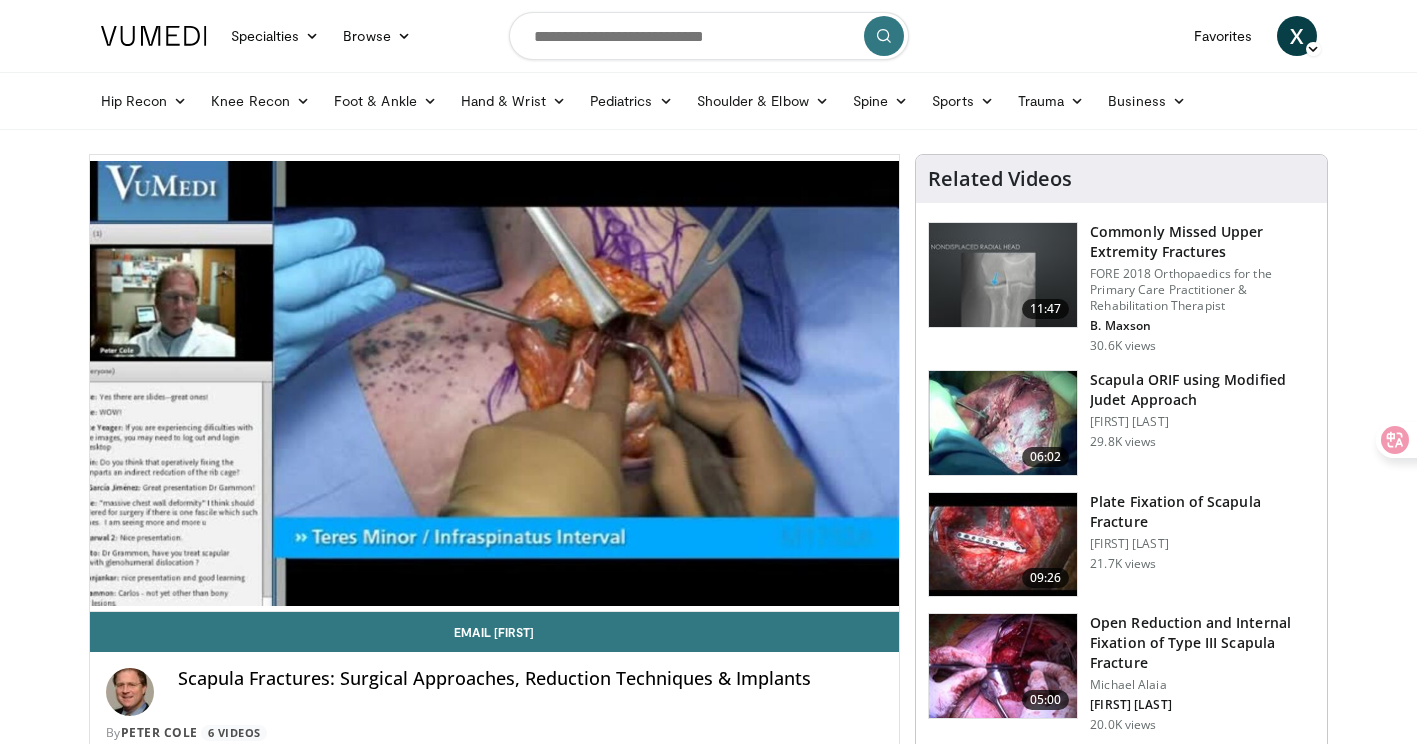 drag, startPoint x: 0, startPoint y: 274, endPoint x: 216, endPoint y: 242, distance: 218.3575 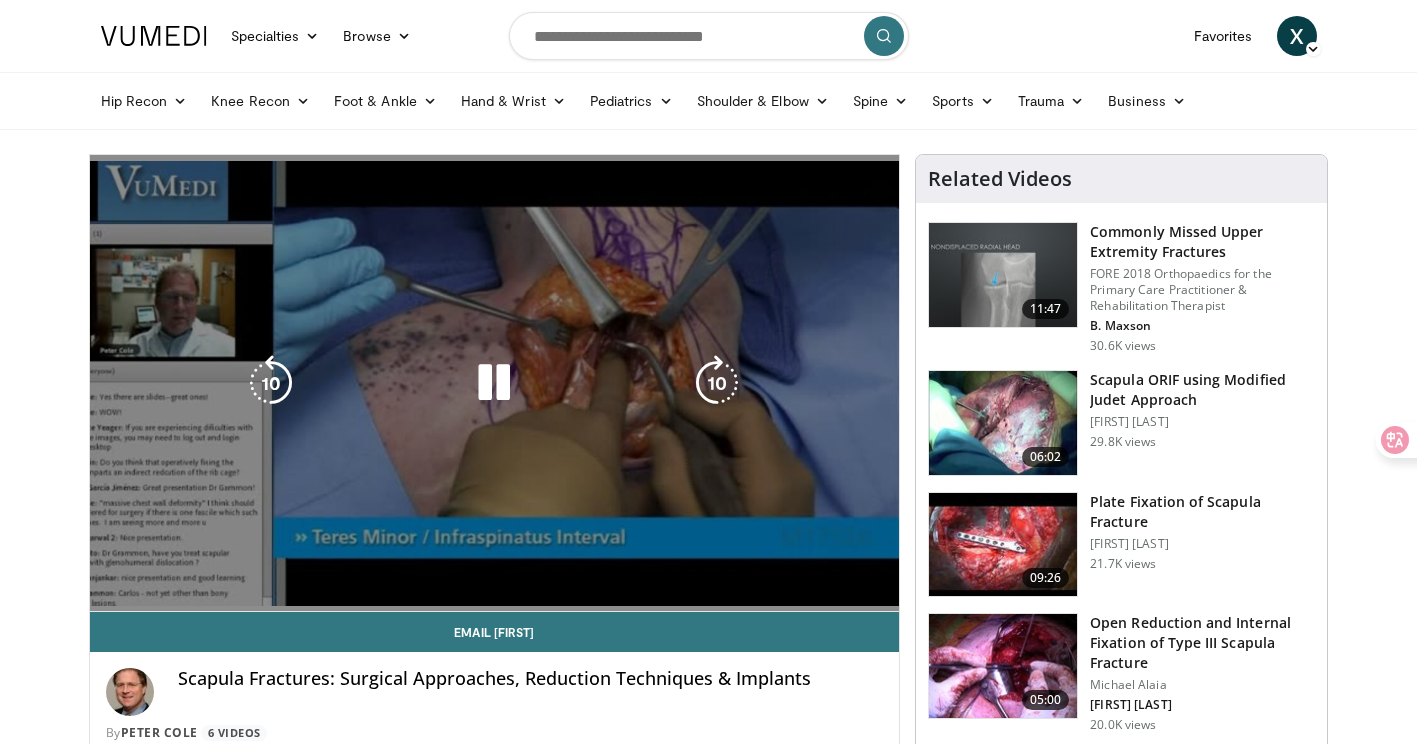 click on "Specialties
Adult & Family Medicine
Allergy, Asthma, Immunology
Anesthesiology
Cardiology
Dental
Dermatology
Endocrinology
Gastroenterology & Hepatology
General Surgery
Hematology & Oncology
Infectious Disease
Nephrology
Neurology
Neurosurgery
Obstetrics & Gynecology
Ophthalmology
Oral Maxillofacial
Orthopaedics
Otolaryngology
Pediatrics
Plastic Surgery
Podiatry
Psychiatry
Pulmonology
Radiation Oncology
Radiology
Rheumatology
Urology
Videos" at bounding box center (708, 372) 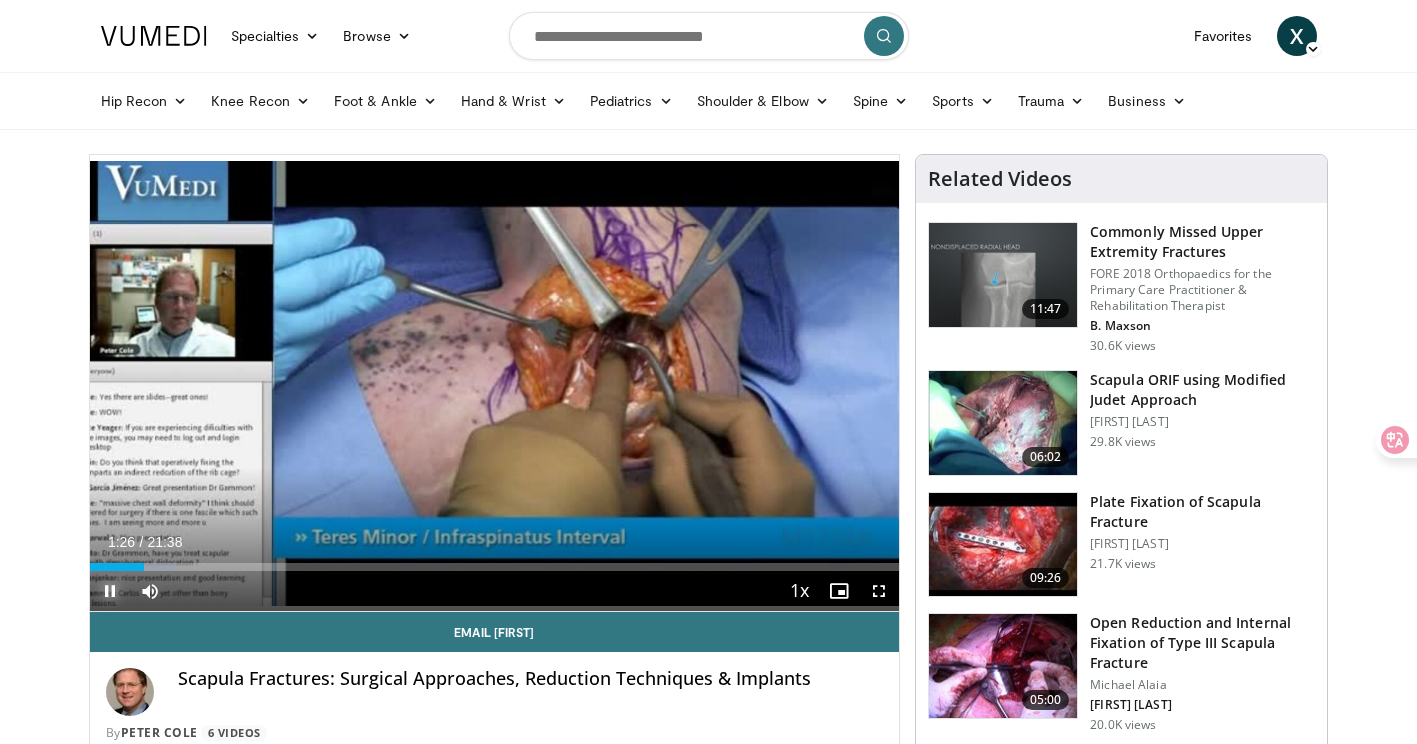 drag, startPoint x: 114, startPoint y: 589, endPoint x: 134, endPoint y: 588, distance: 20.024984 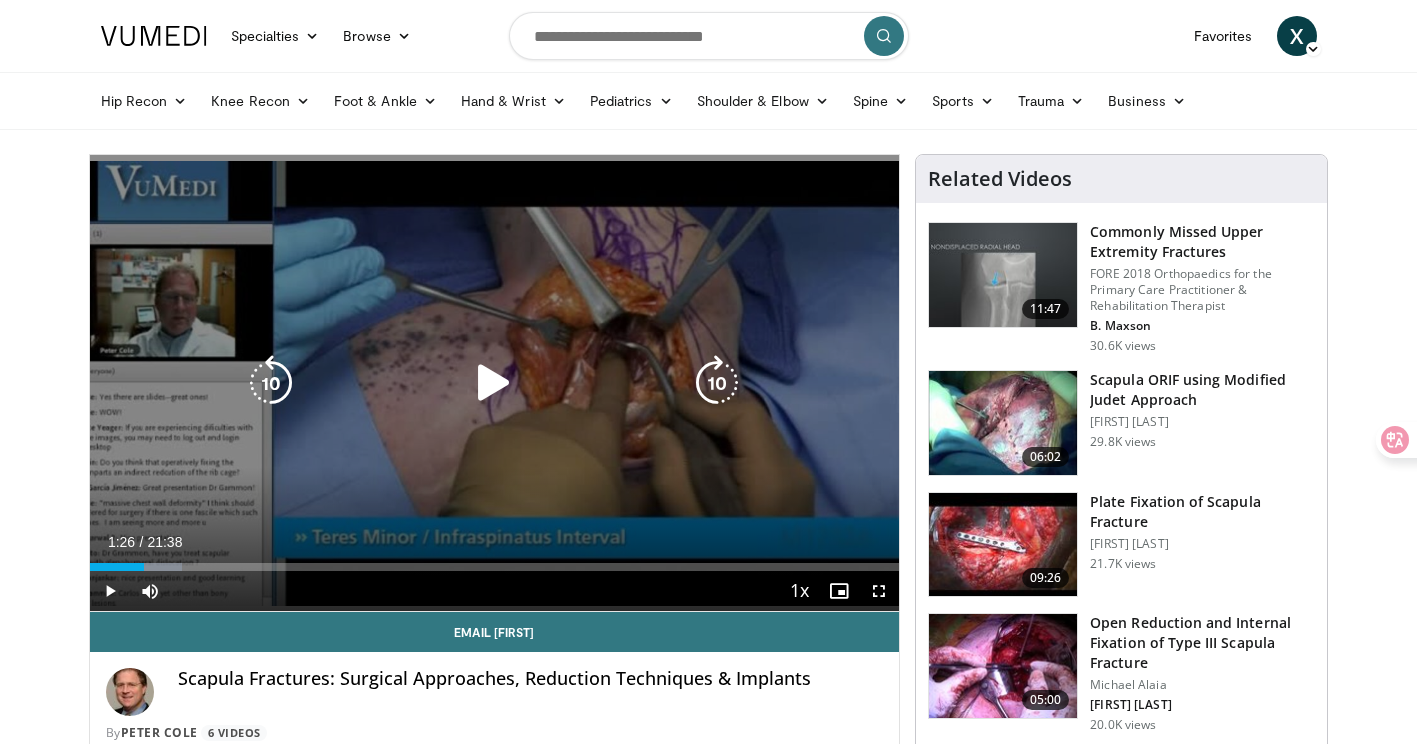 drag, startPoint x: 23, startPoint y: 185, endPoint x: 115, endPoint y: 188, distance: 92.0489 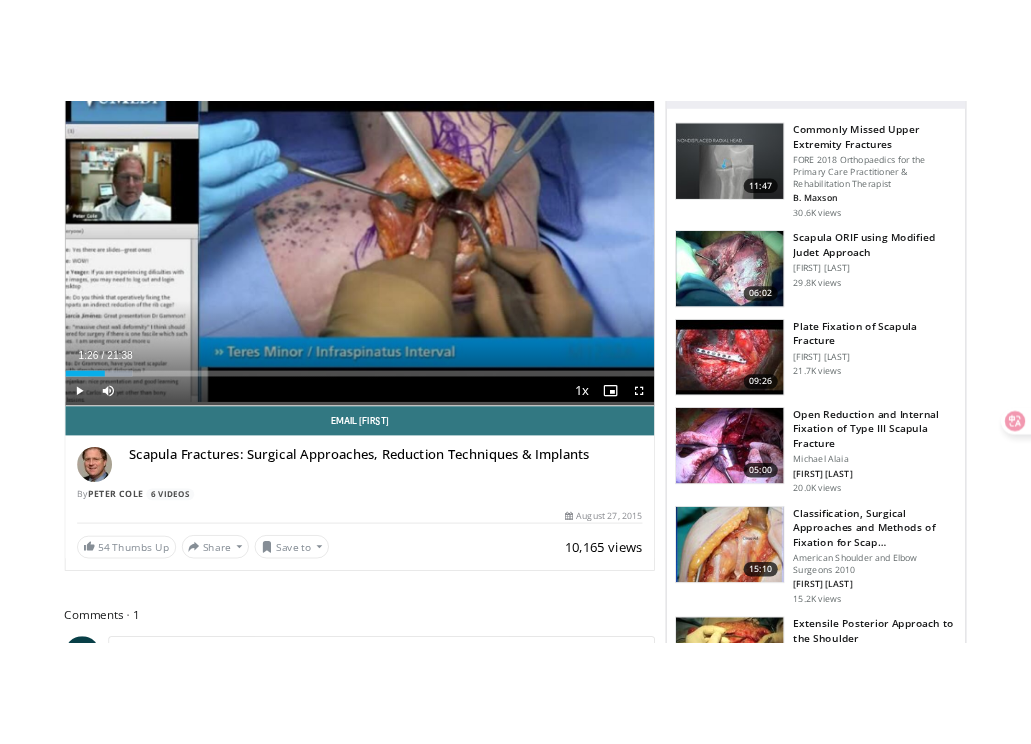 scroll, scrollTop: 200, scrollLeft: 0, axis: vertical 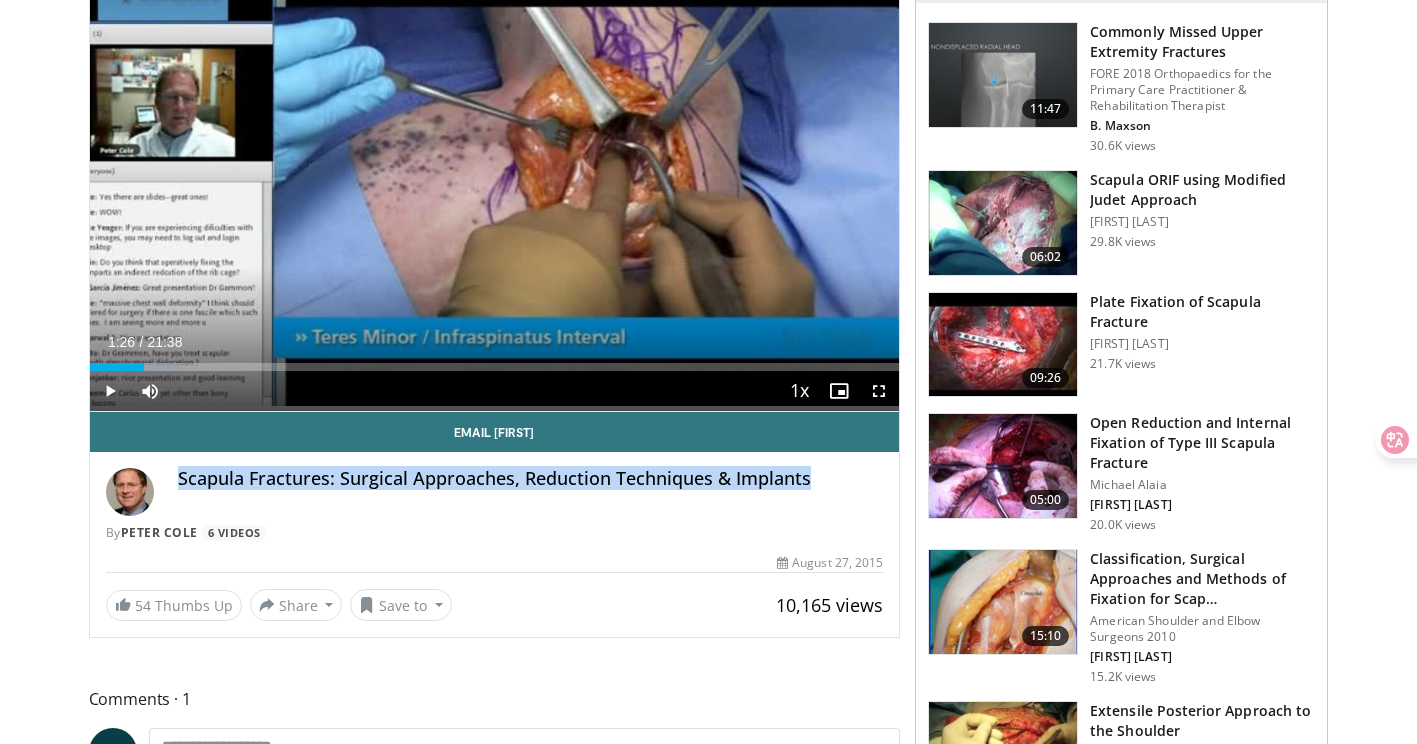 drag, startPoint x: 180, startPoint y: 479, endPoint x: 810, endPoint y: 509, distance: 630.71387 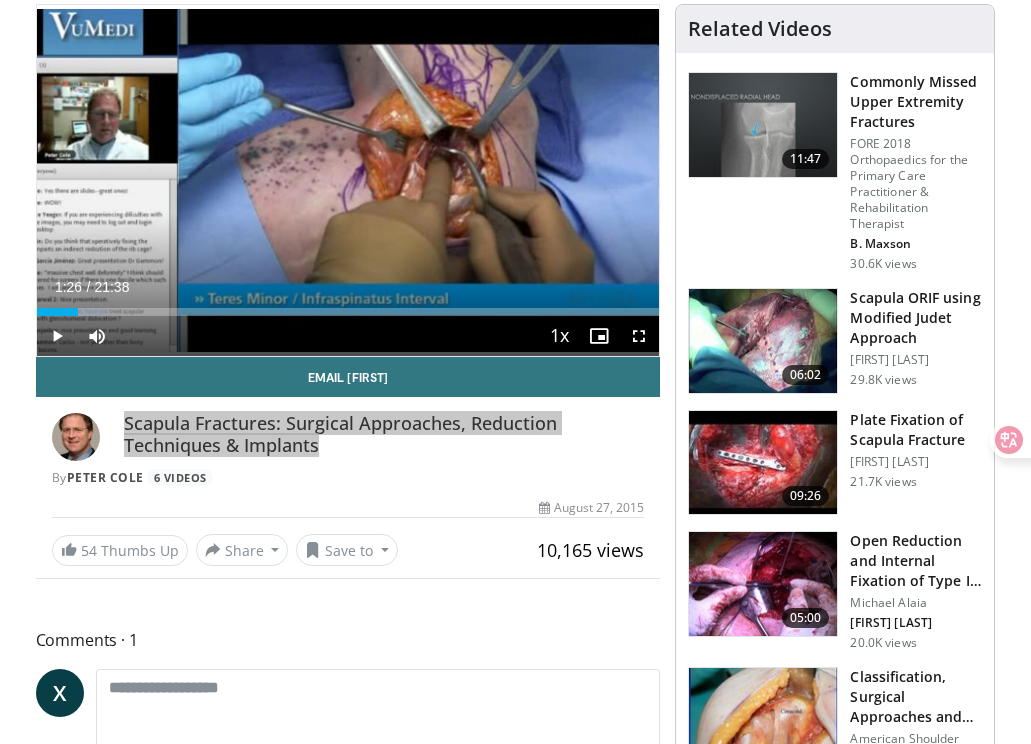 scroll, scrollTop: 100, scrollLeft: 0, axis: vertical 